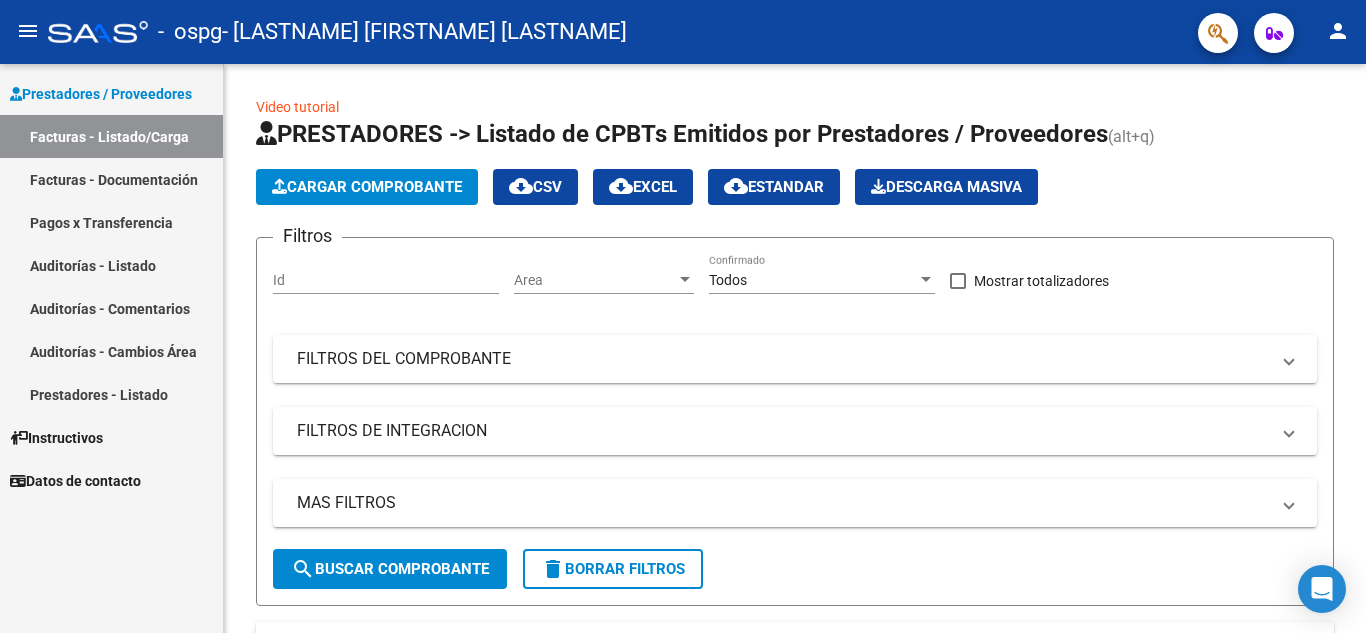 scroll, scrollTop: 0, scrollLeft: 0, axis: both 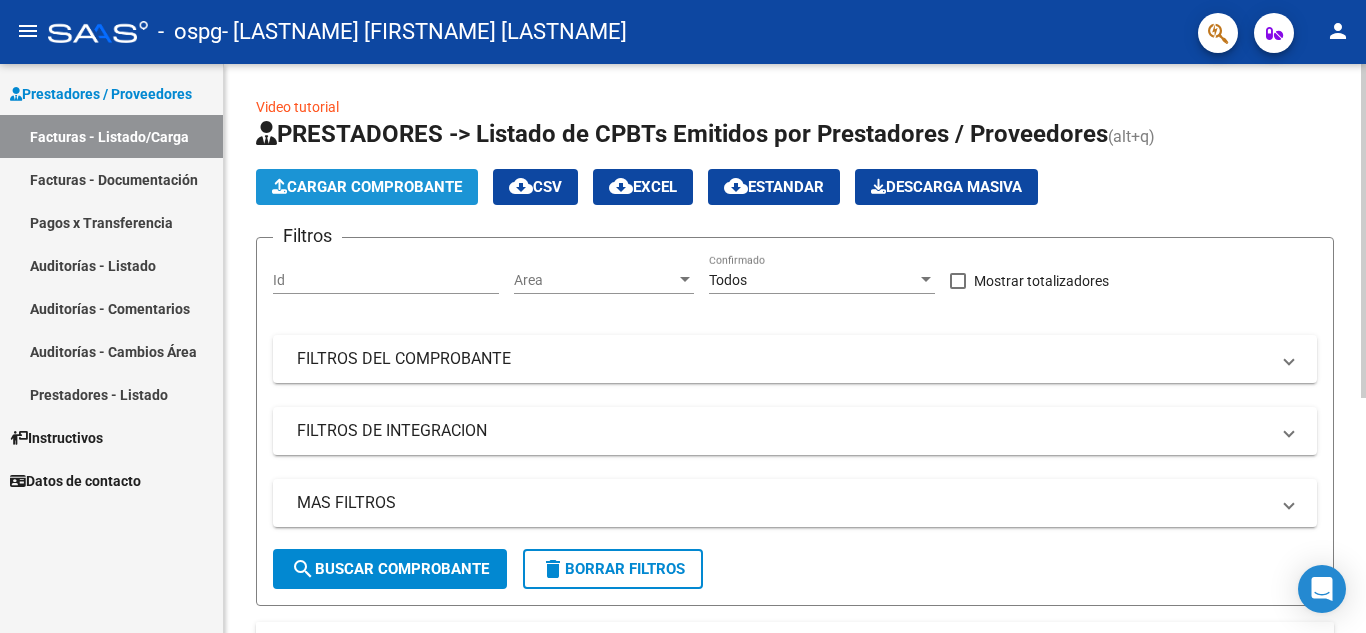click on "Cargar Comprobante" 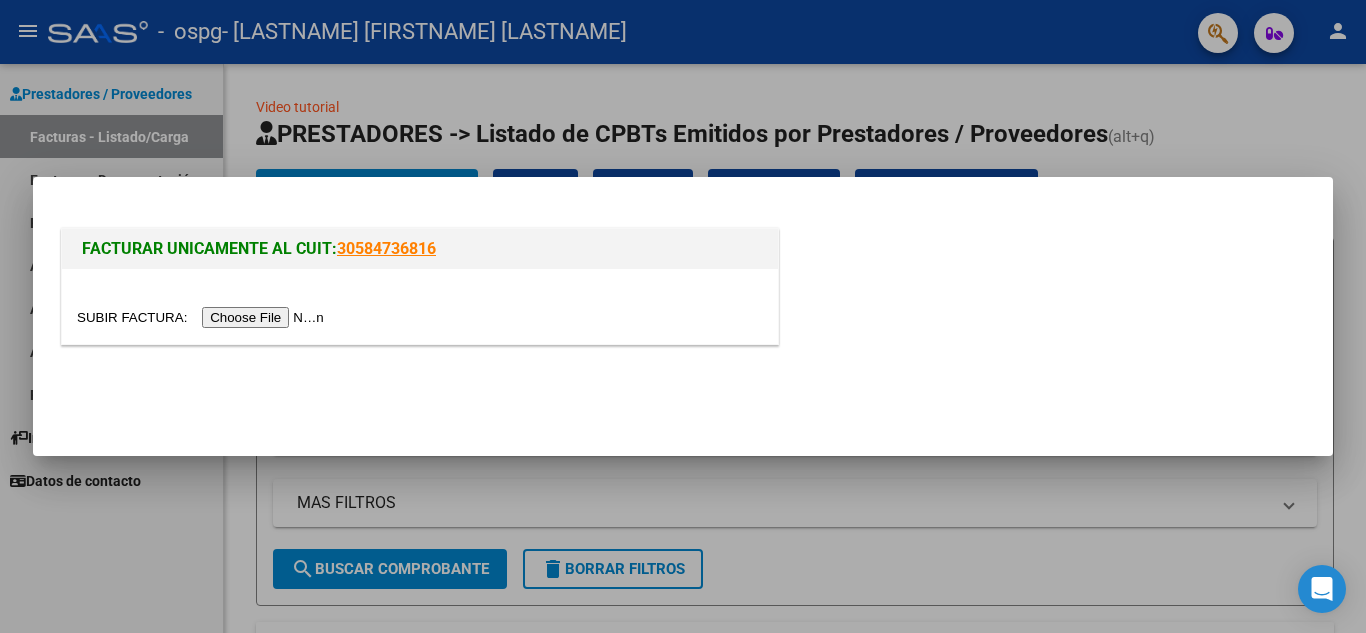 click at bounding box center [203, 317] 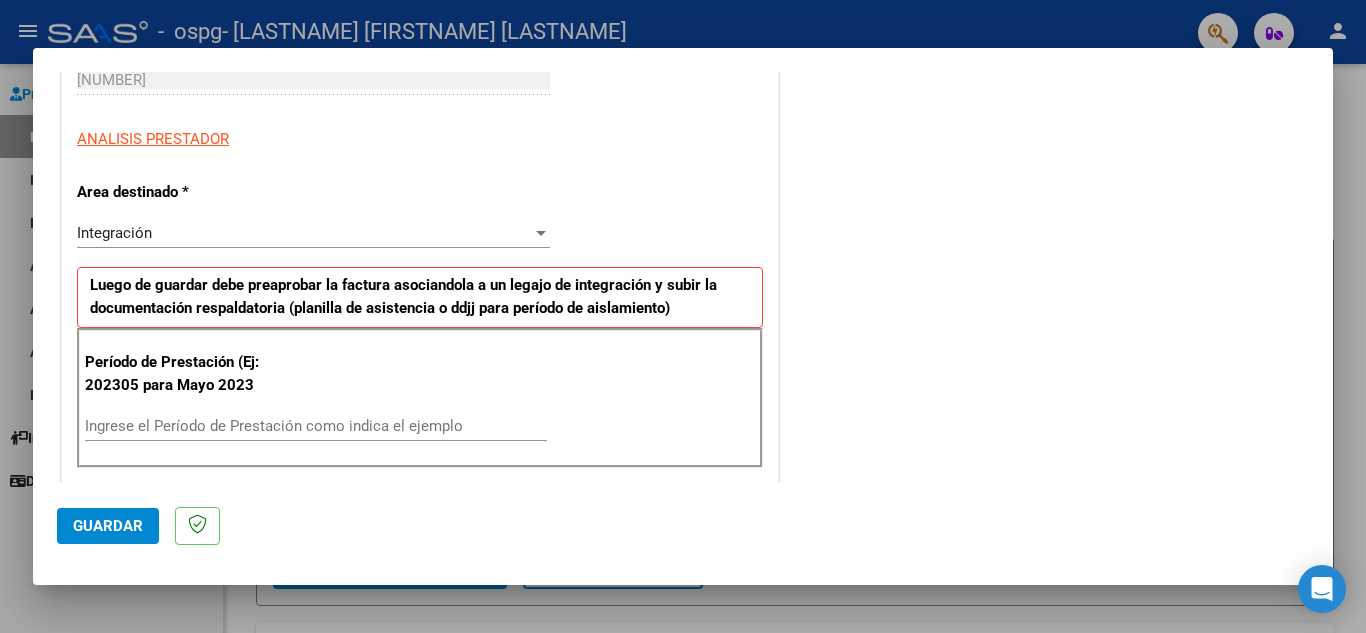 scroll, scrollTop: 353, scrollLeft: 0, axis: vertical 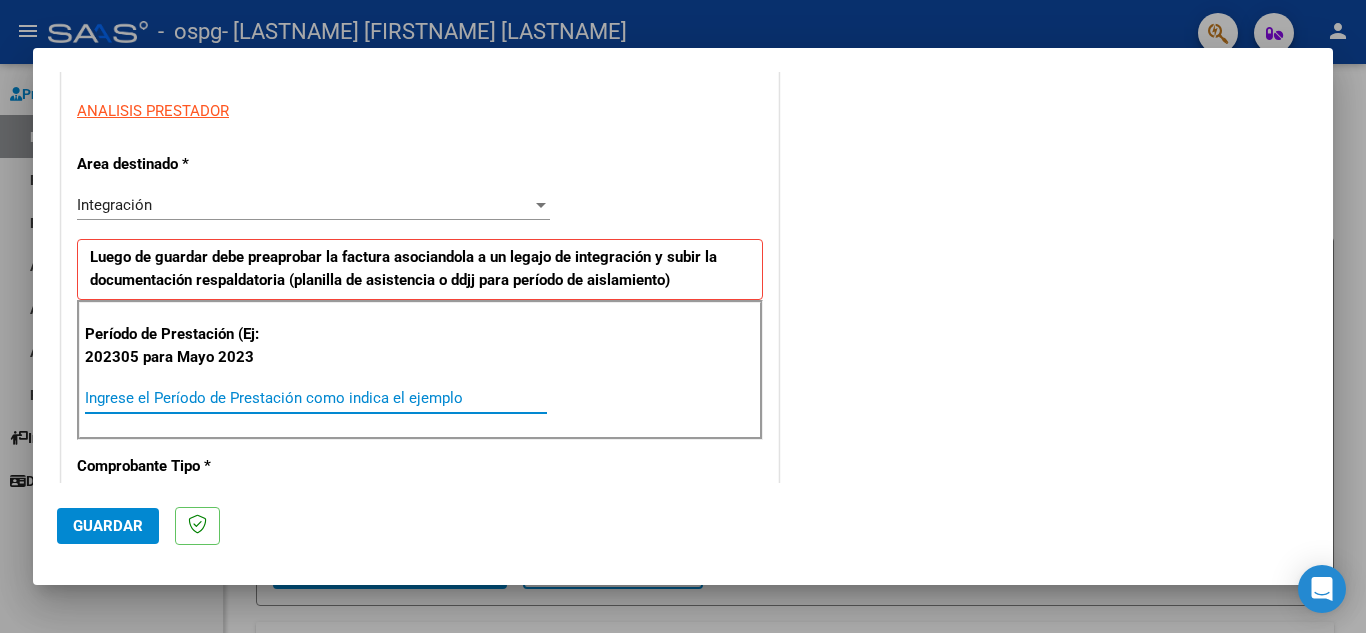 click on "Ingrese el Período de Prestación como indica el ejemplo" at bounding box center (316, 398) 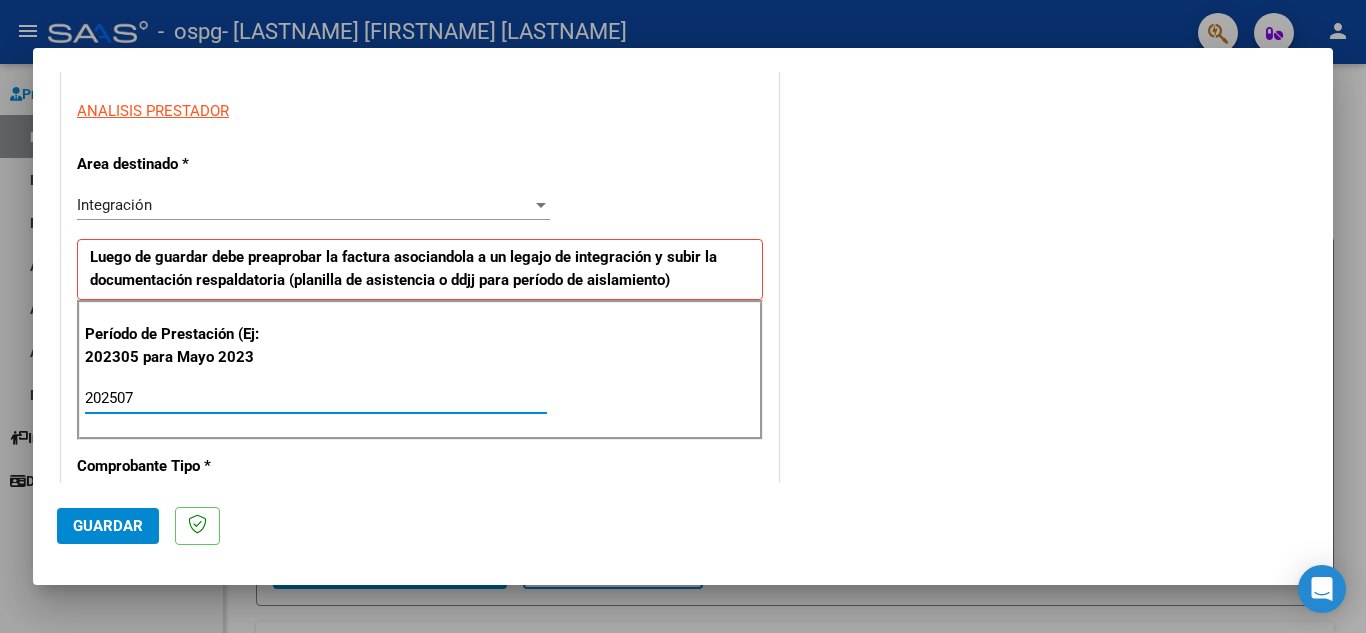 type on "202507" 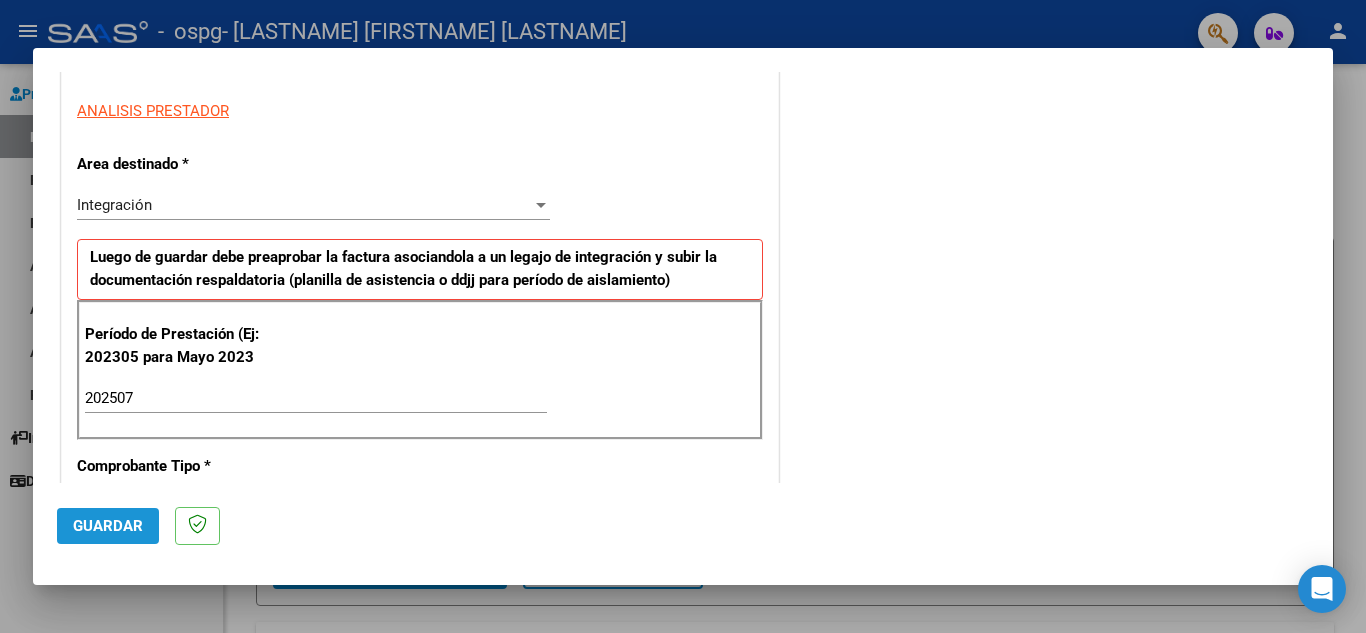 click on "Guardar" 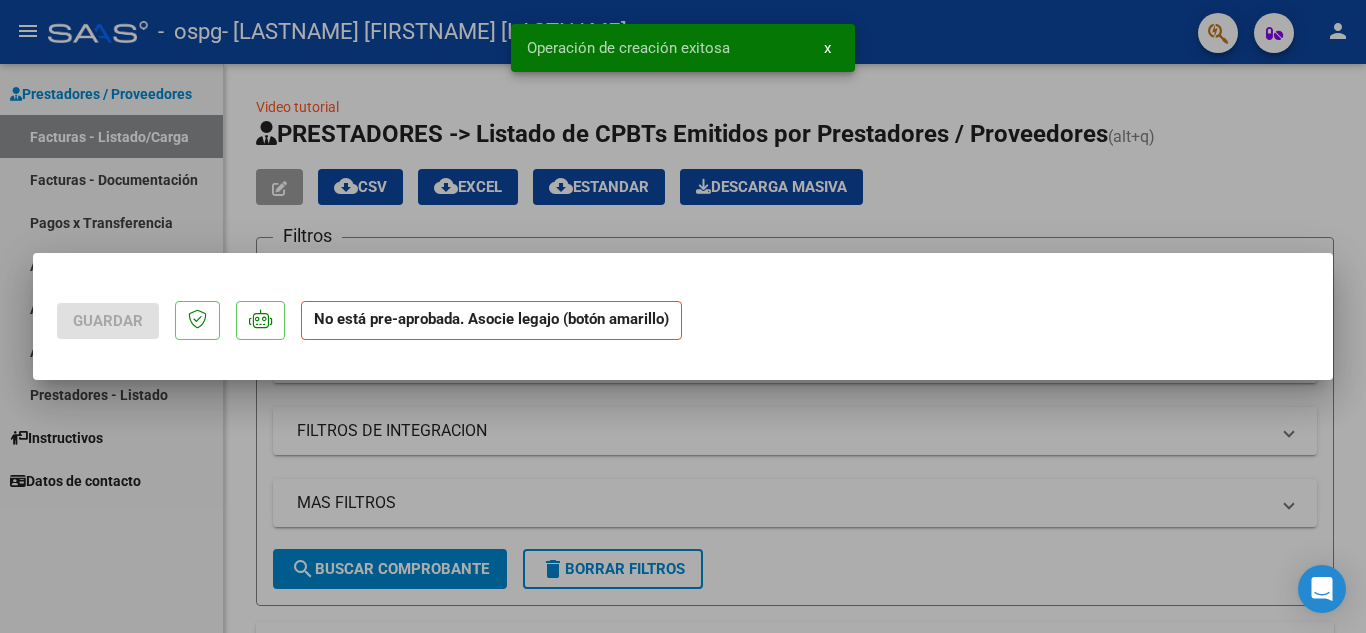 scroll, scrollTop: 0, scrollLeft: 0, axis: both 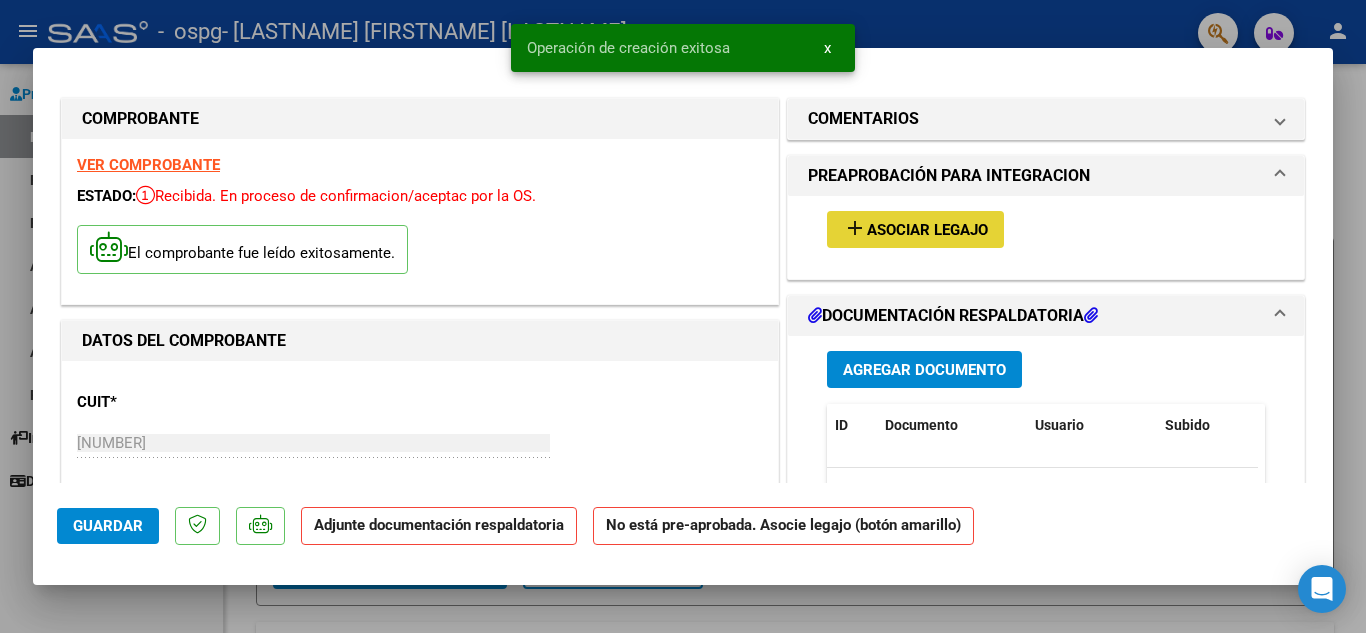 click on "add Asociar Legajo" at bounding box center (915, 229) 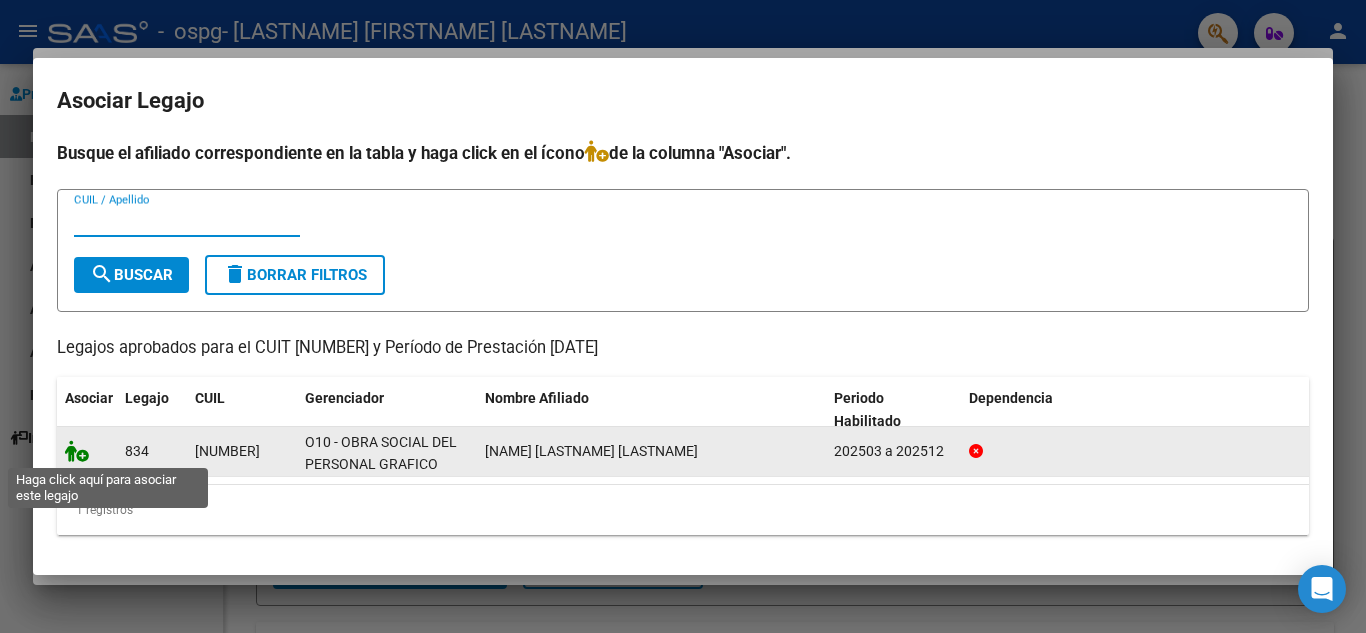 click 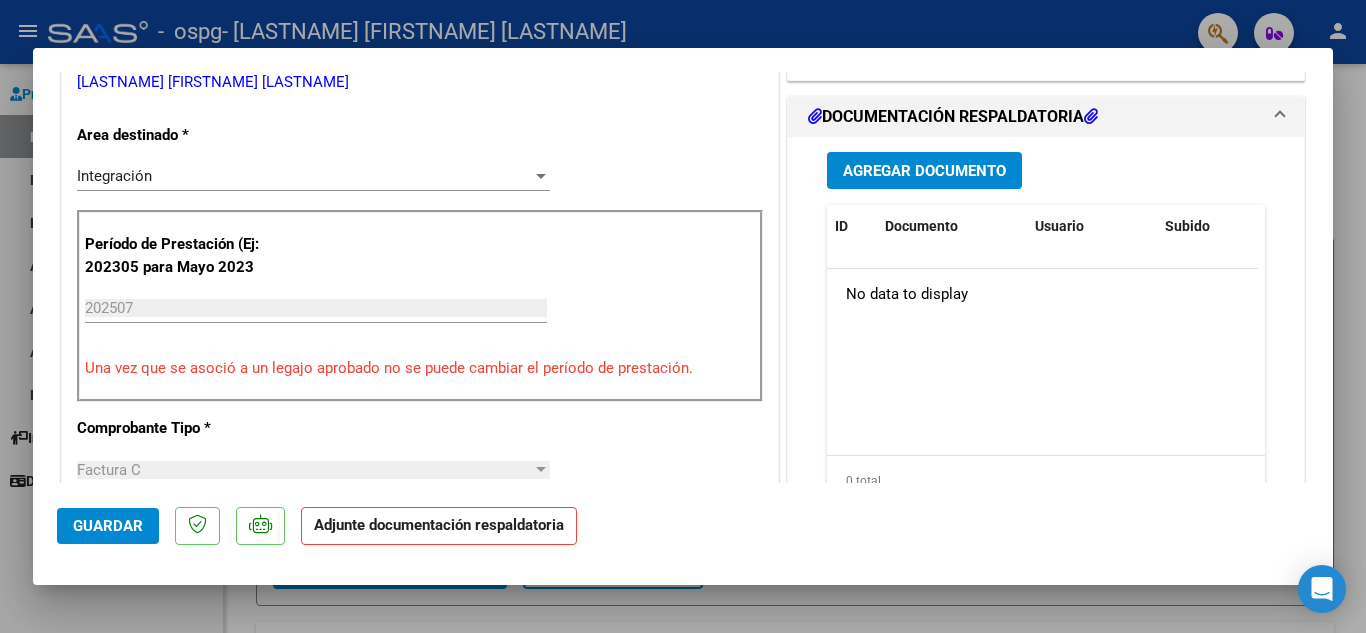 scroll, scrollTop: 453, scrollLeft: 0, axis: vertical 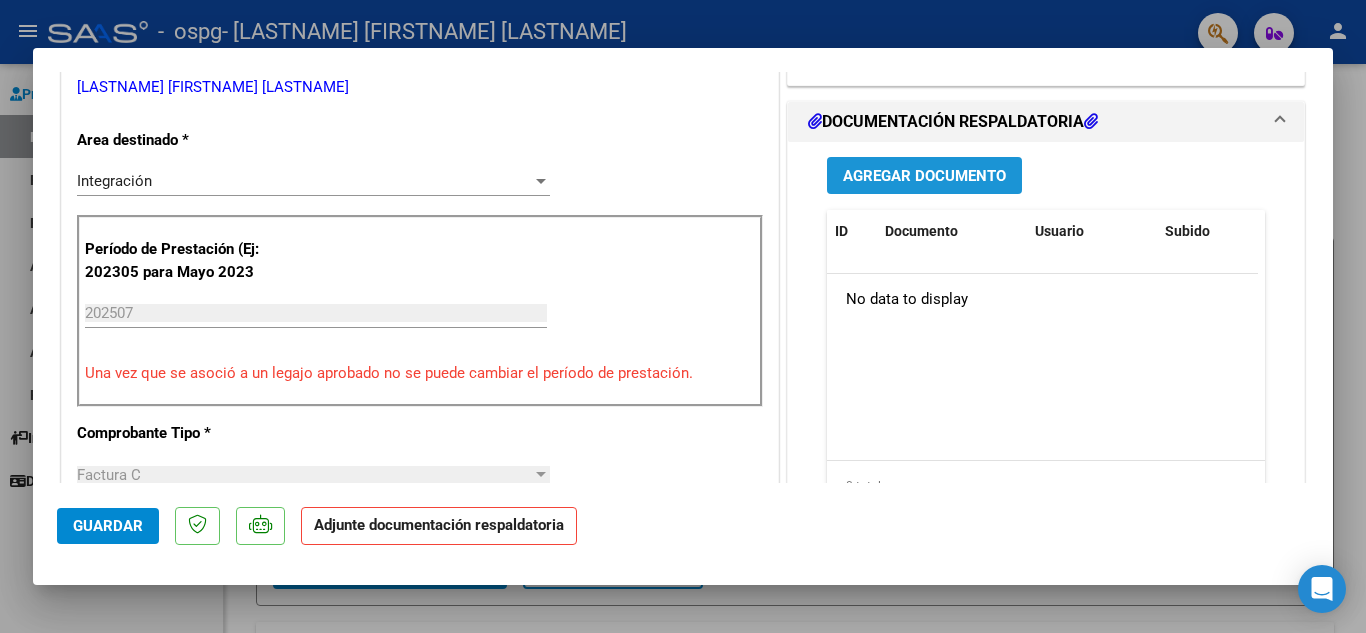 click on "Agregar Documento" at bounding box center [924, 175] 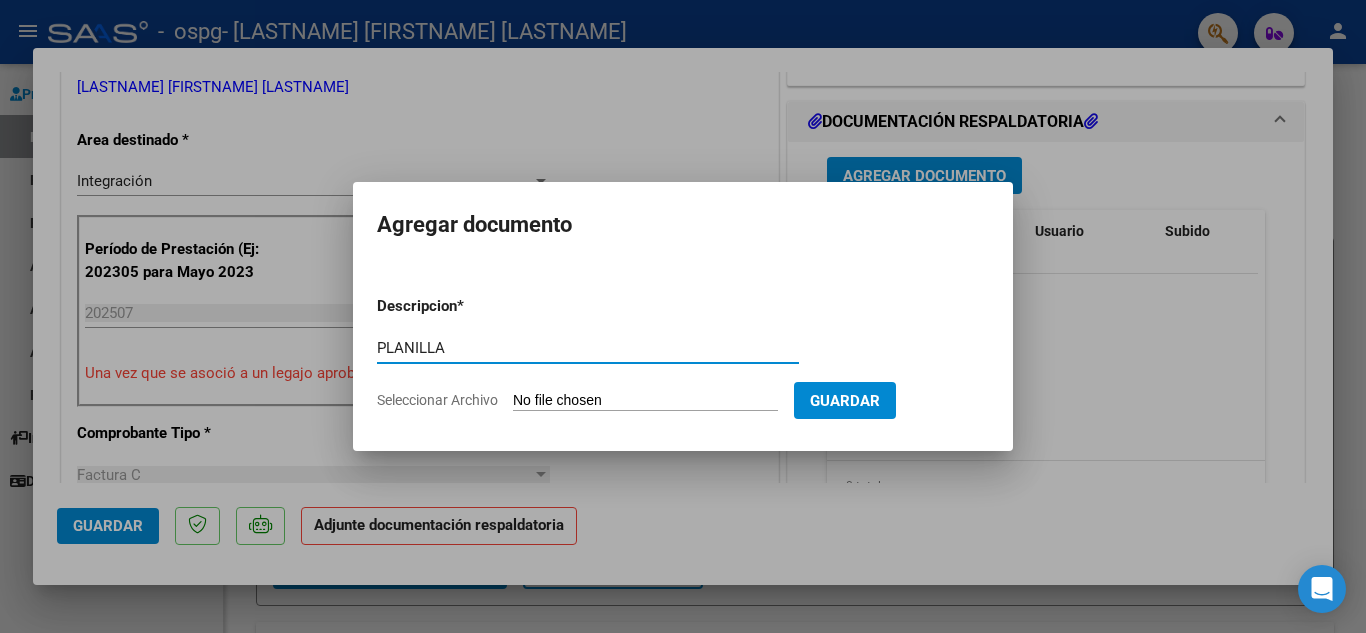 type on "PLANILLA" 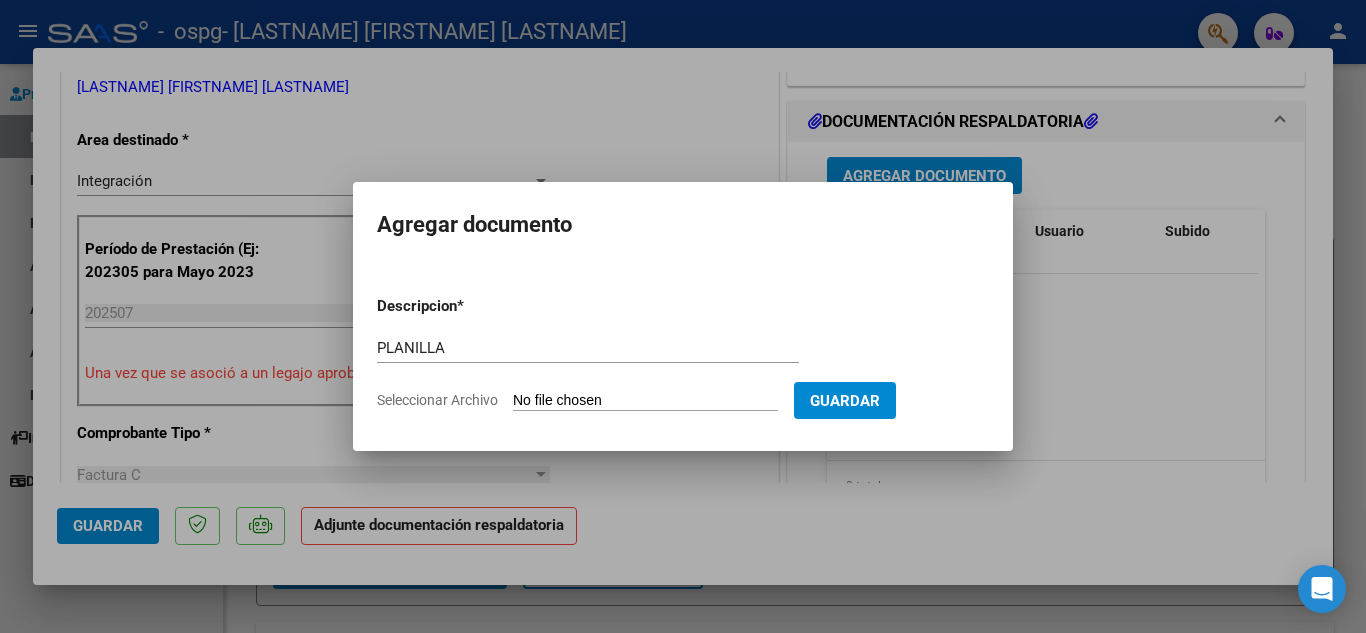 type on "C:\fakepath\CamScanner 01-08-2025 17.29.pdf" 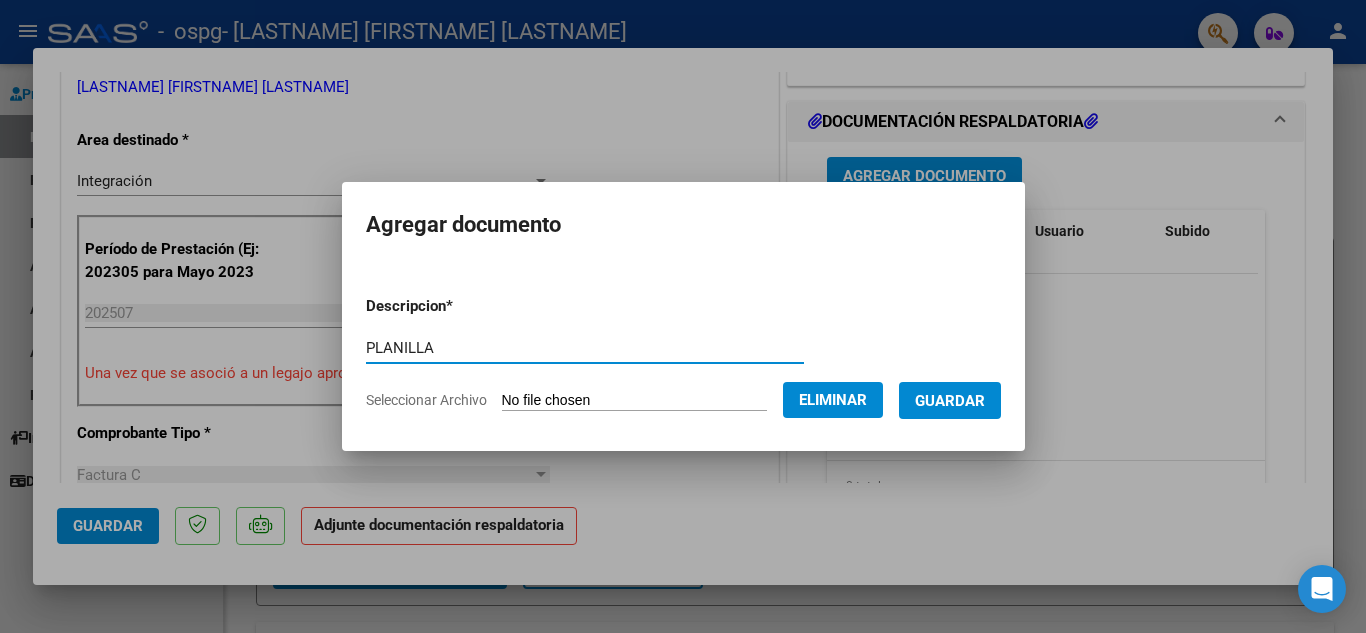 click on "PLANILLA" at bounding box center (585, 348) 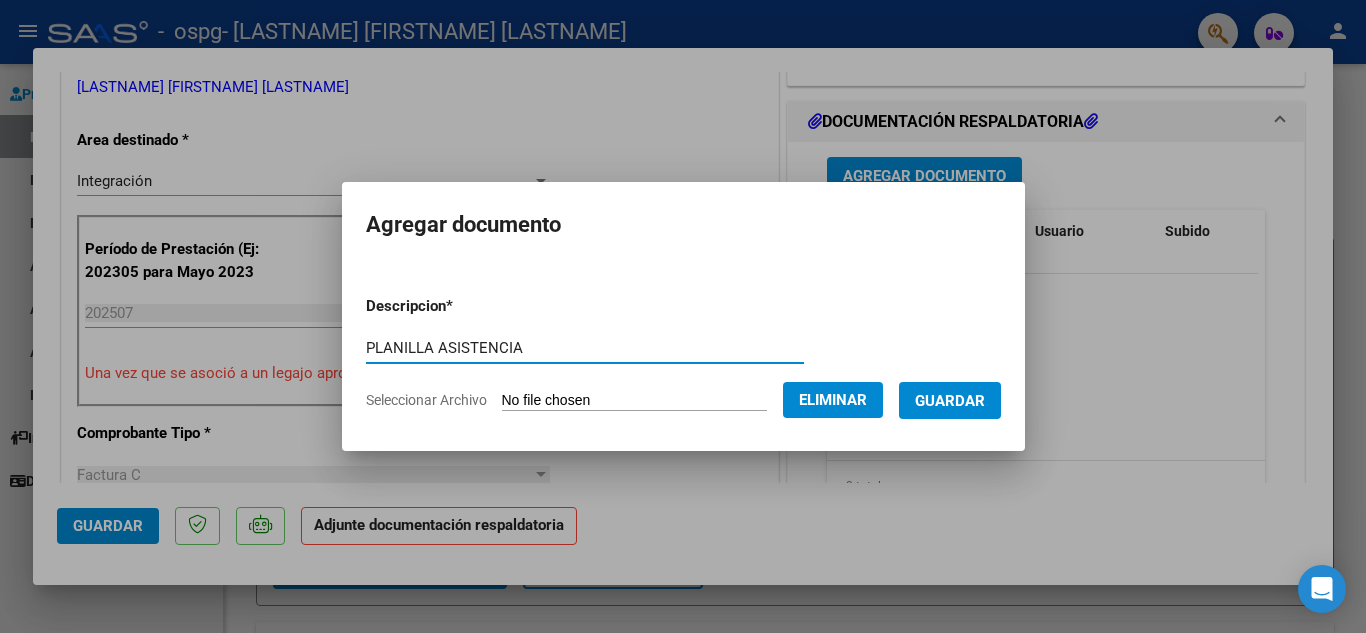 type on "PLANILLA ASISTENCIA" 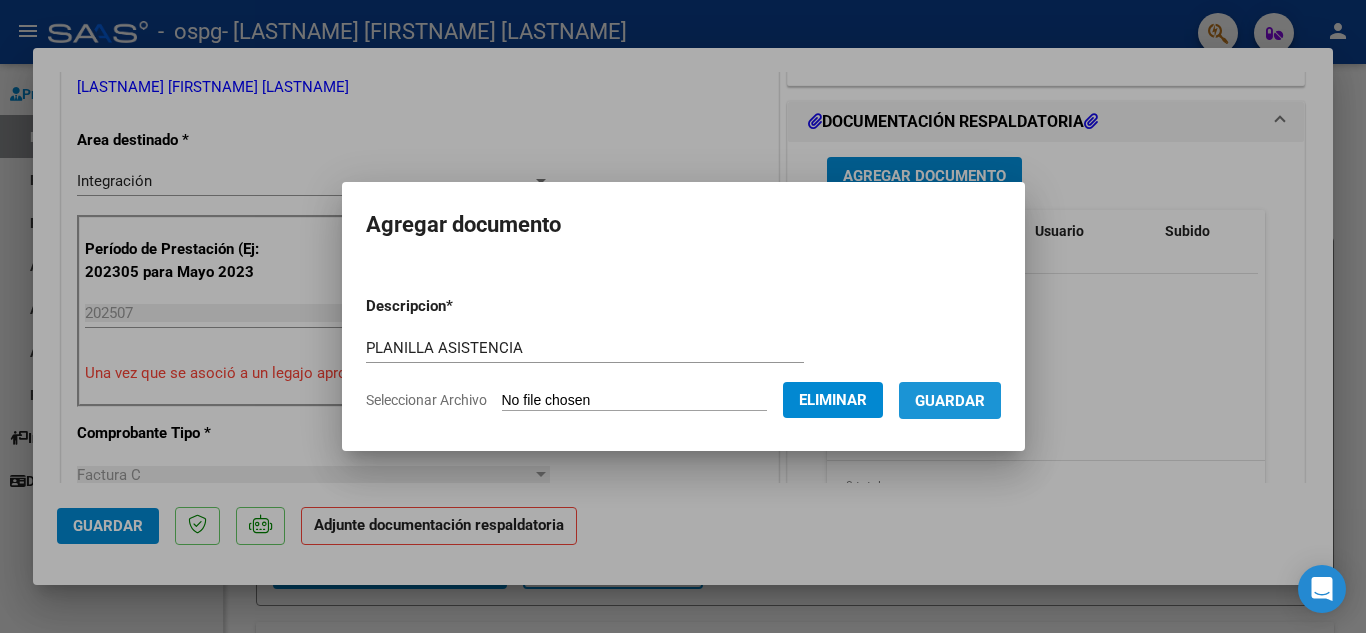 click on "Guardar" at bounding box center (950, 401) 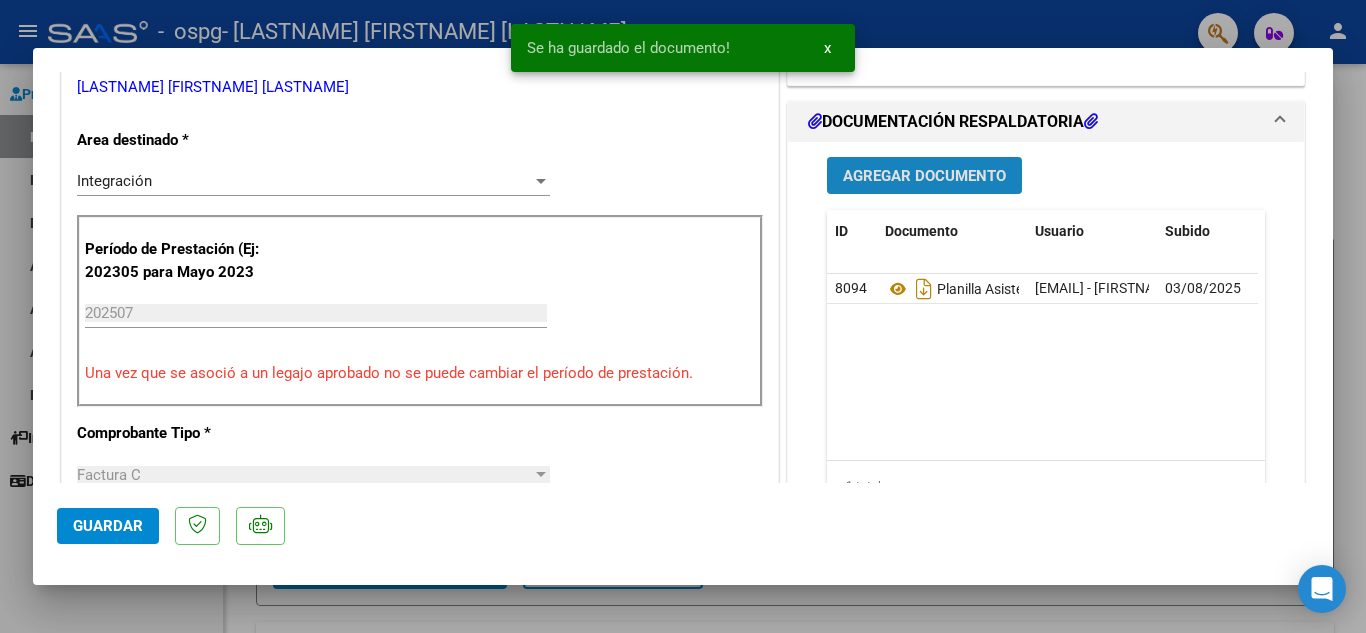 click on "Agregar Documento" at bounding box center (924, 176) 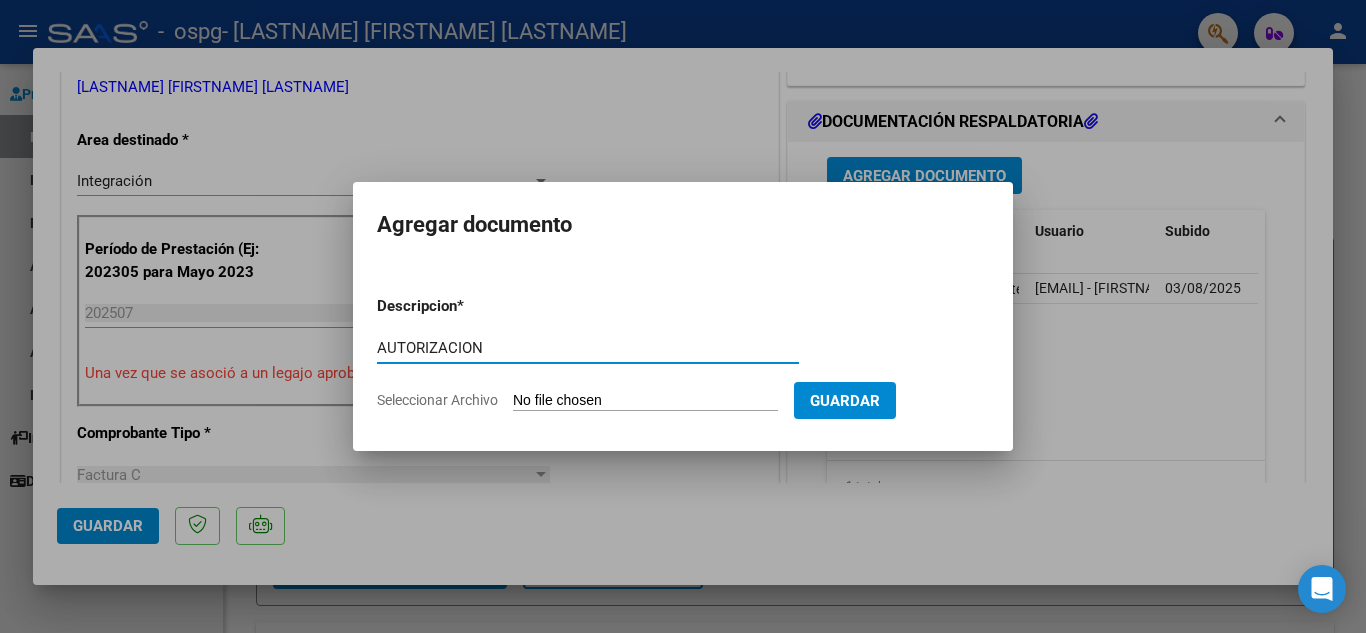 type on "AUTORIZACION" 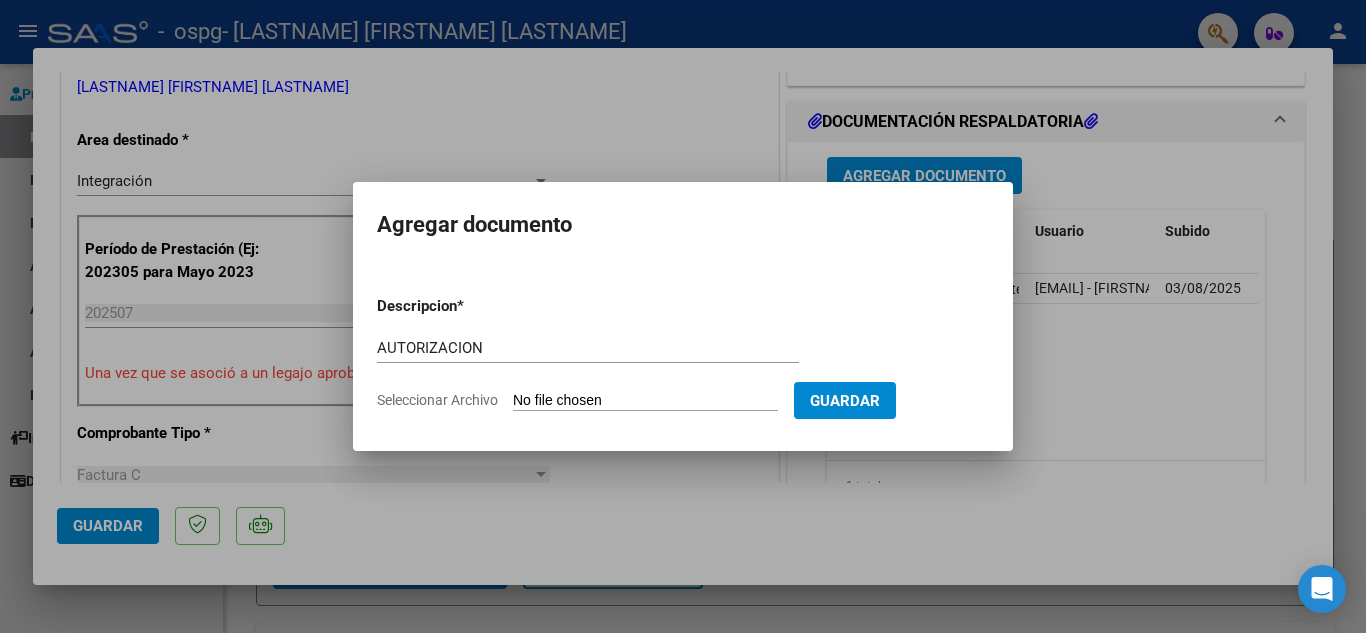 type on "C:\fakepath\autorizaciones 2025 CAZUZA.odt" 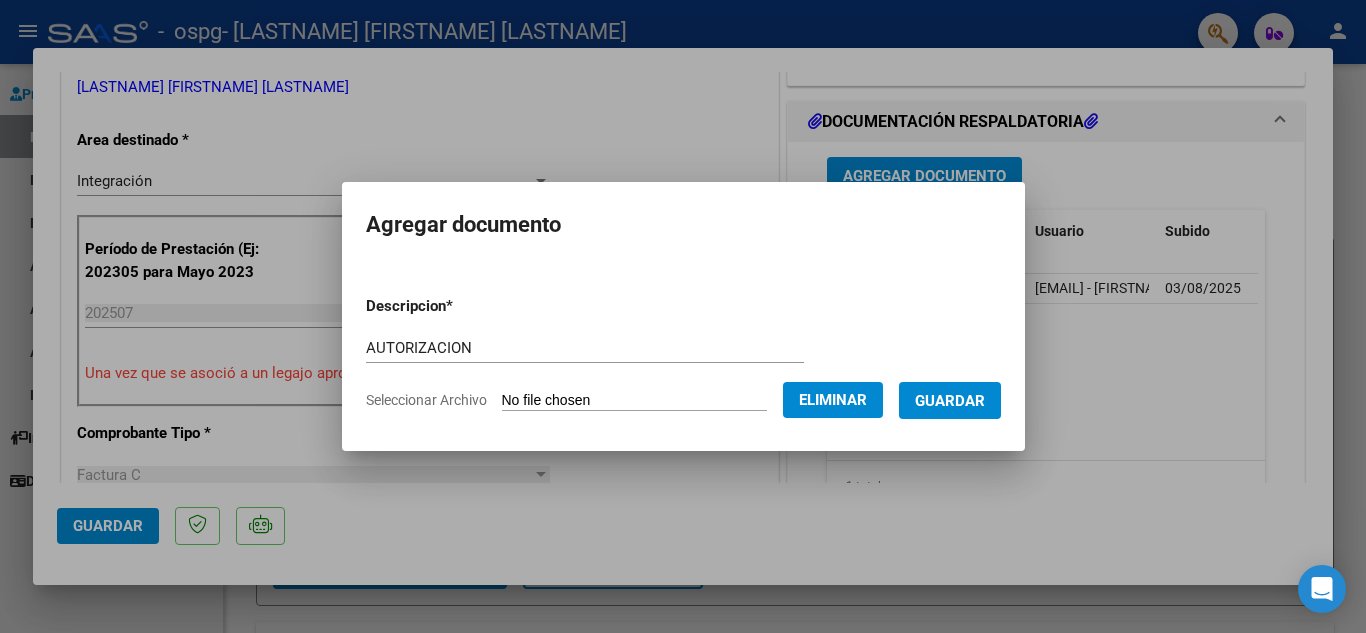 click on "Guardar" at bounding box center [950, 400] 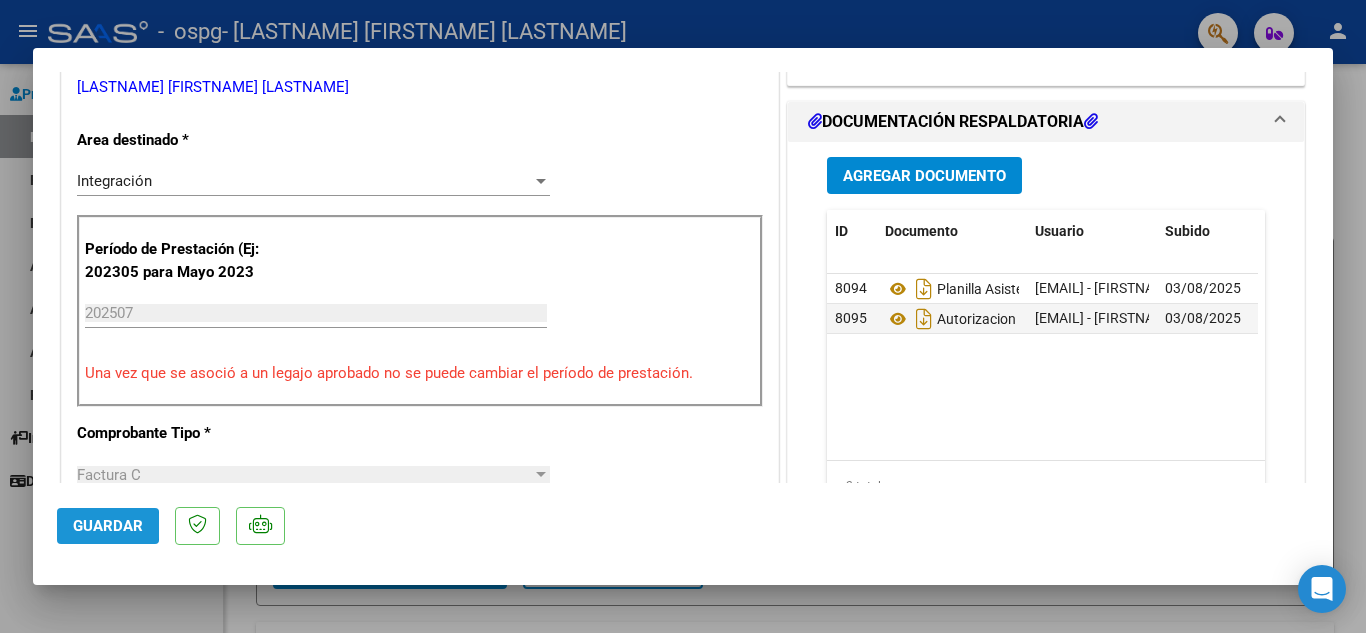 click on "Guardar" 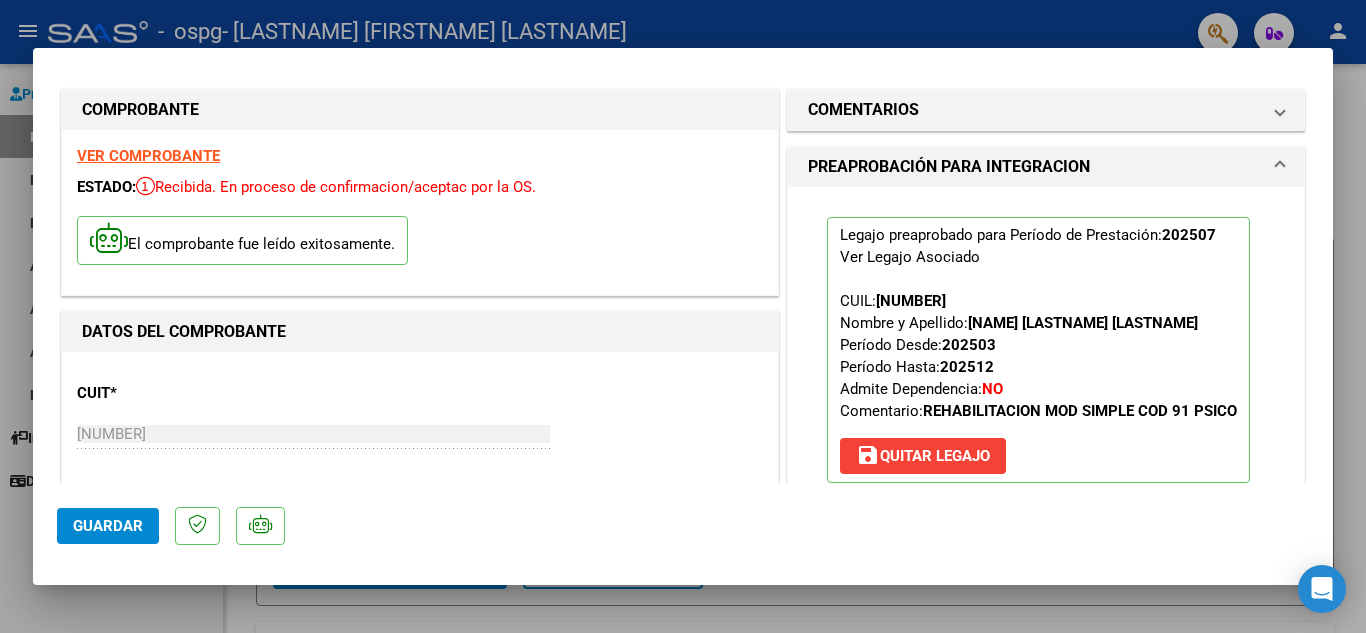 scroll, scrollTop: 0, scrollLeft: 0, axis: both 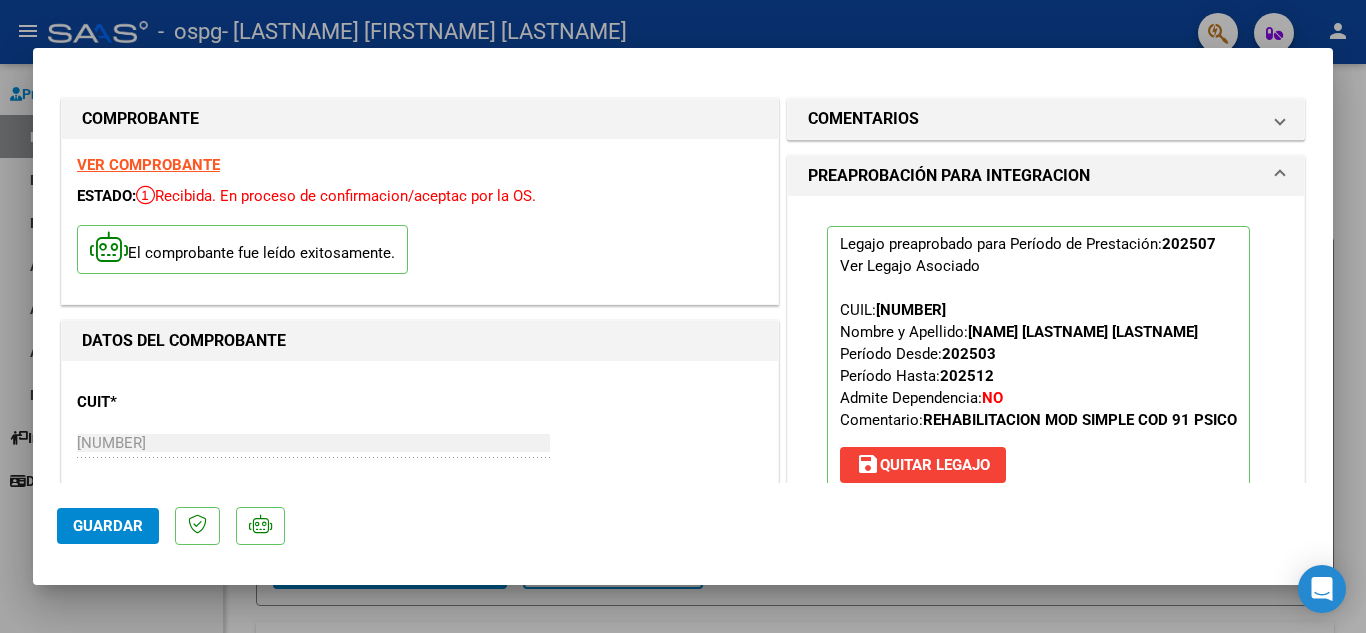 click on "Guardar" 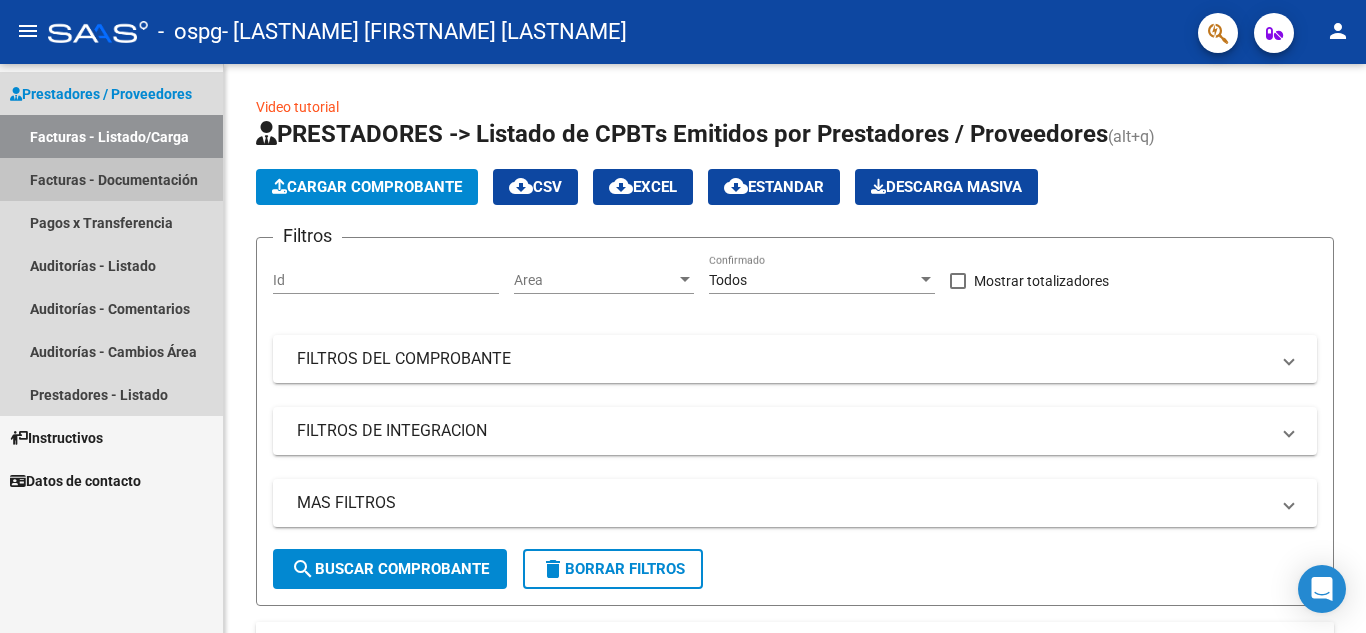 click on "Facturas - Documentación" at bounding box center (111, 179) 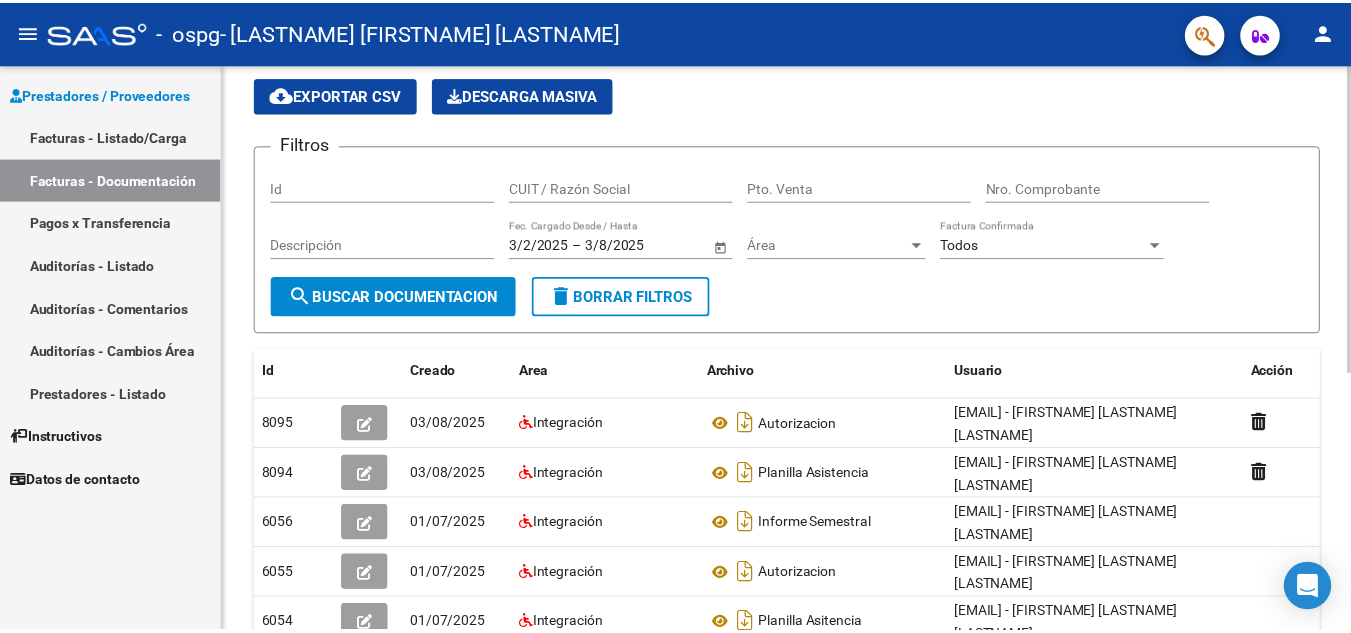 scroll, scrollTop: 0, scrollLeft: 0, axis: both 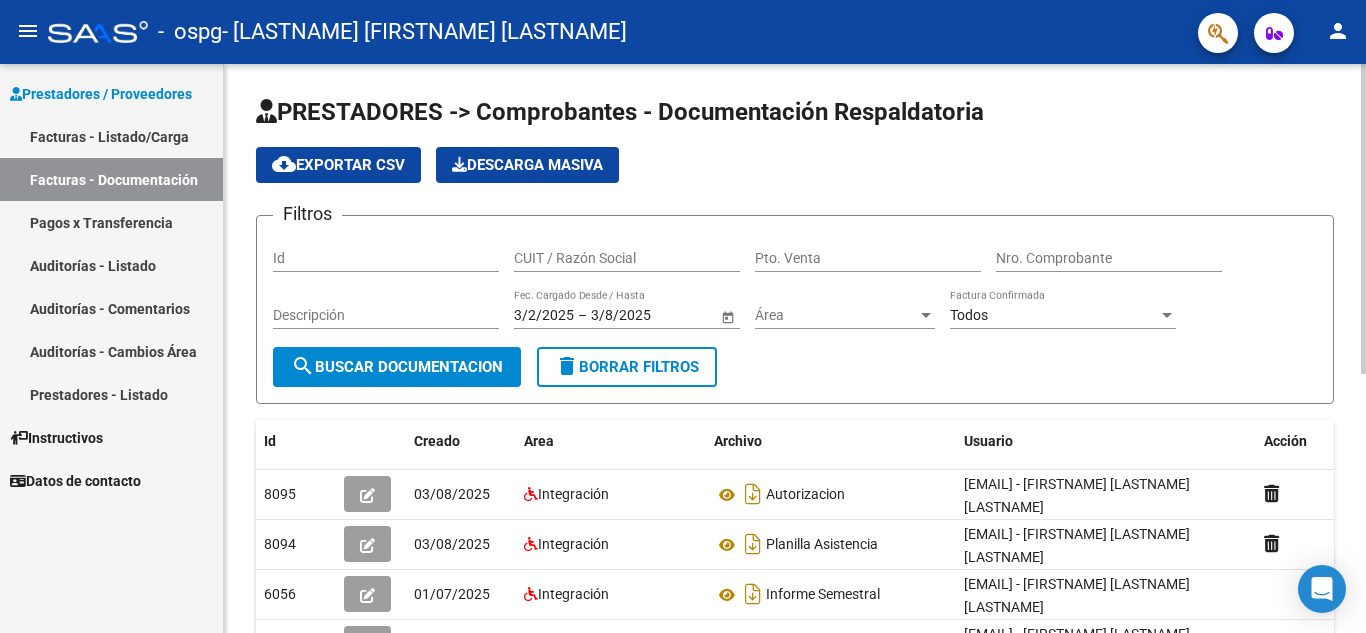 click 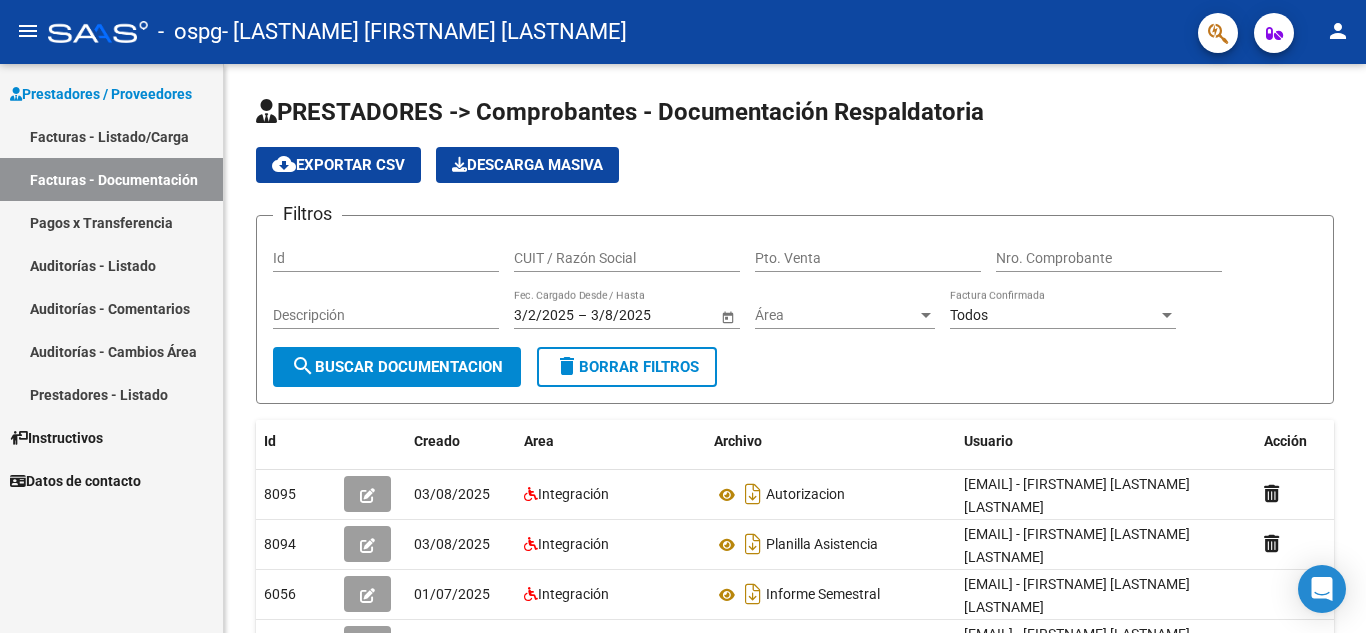 click on "menu" 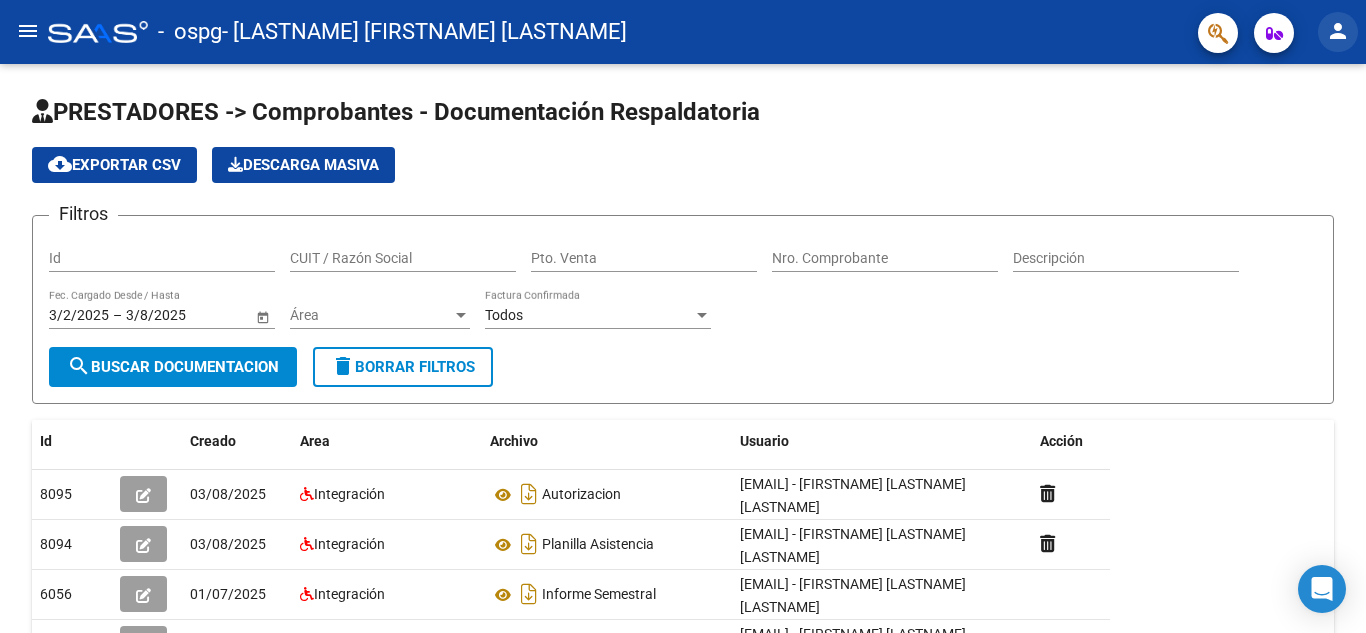 click on "person" 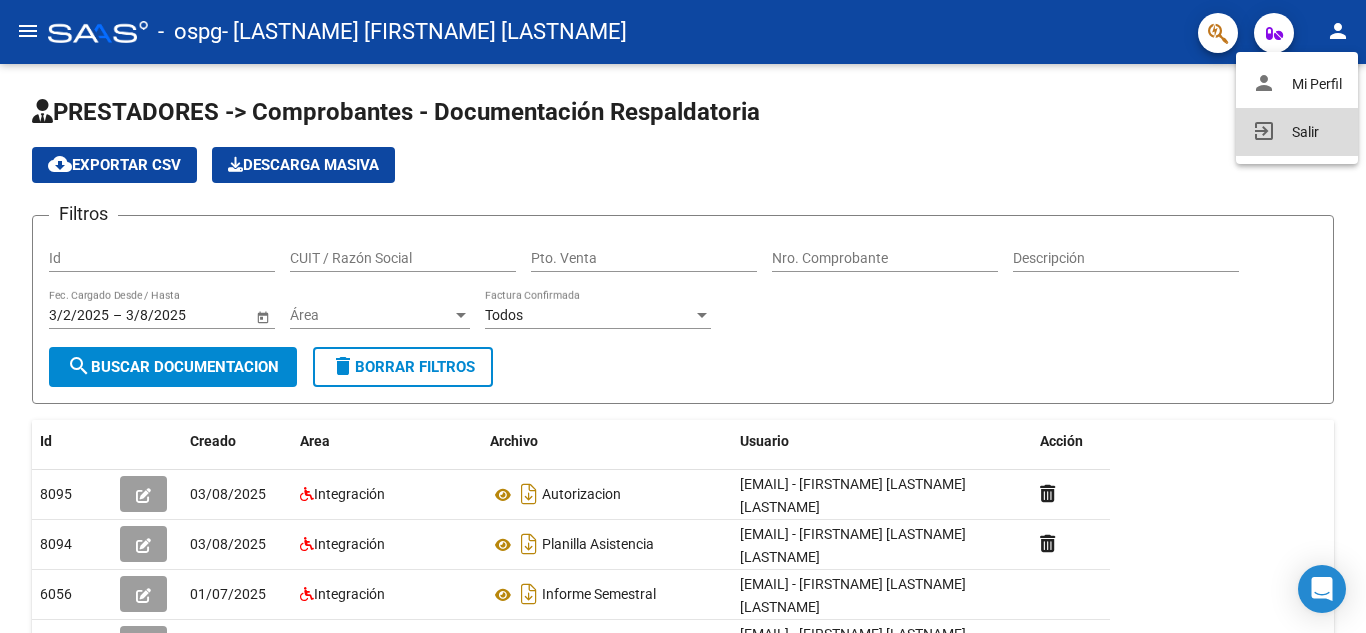 click on "exit_to_app  Salir" at bounding box center (1297, 132) 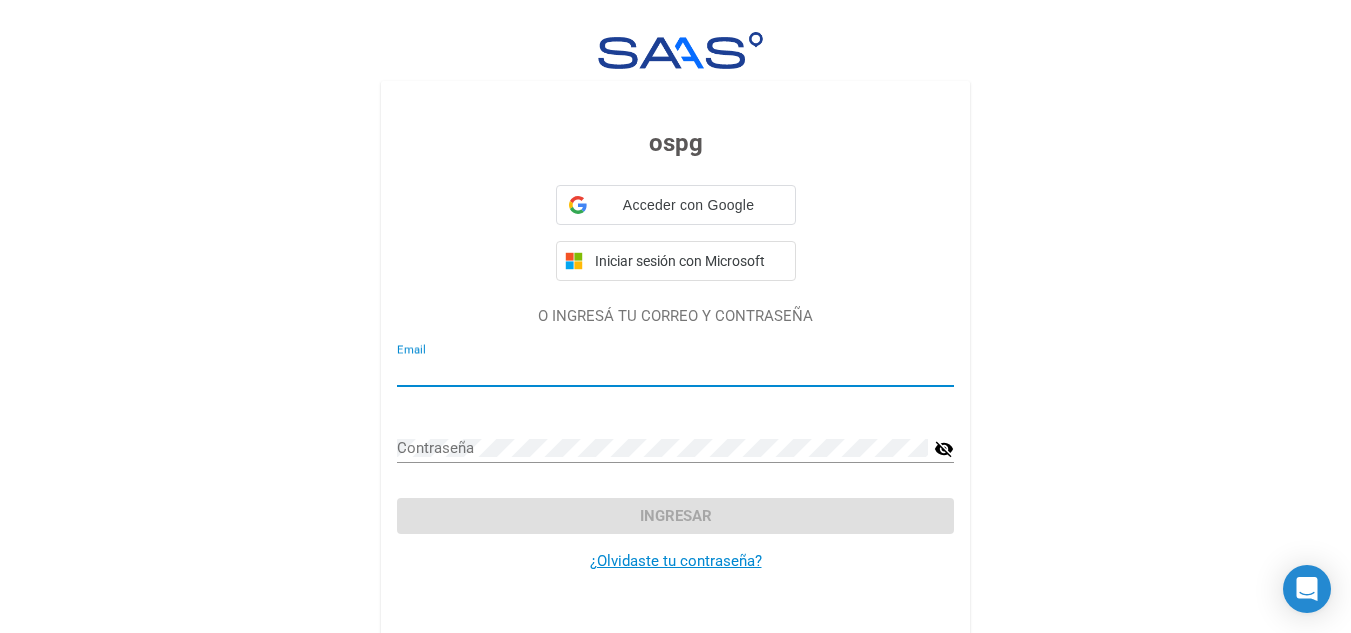 type on "[EMAIL]" 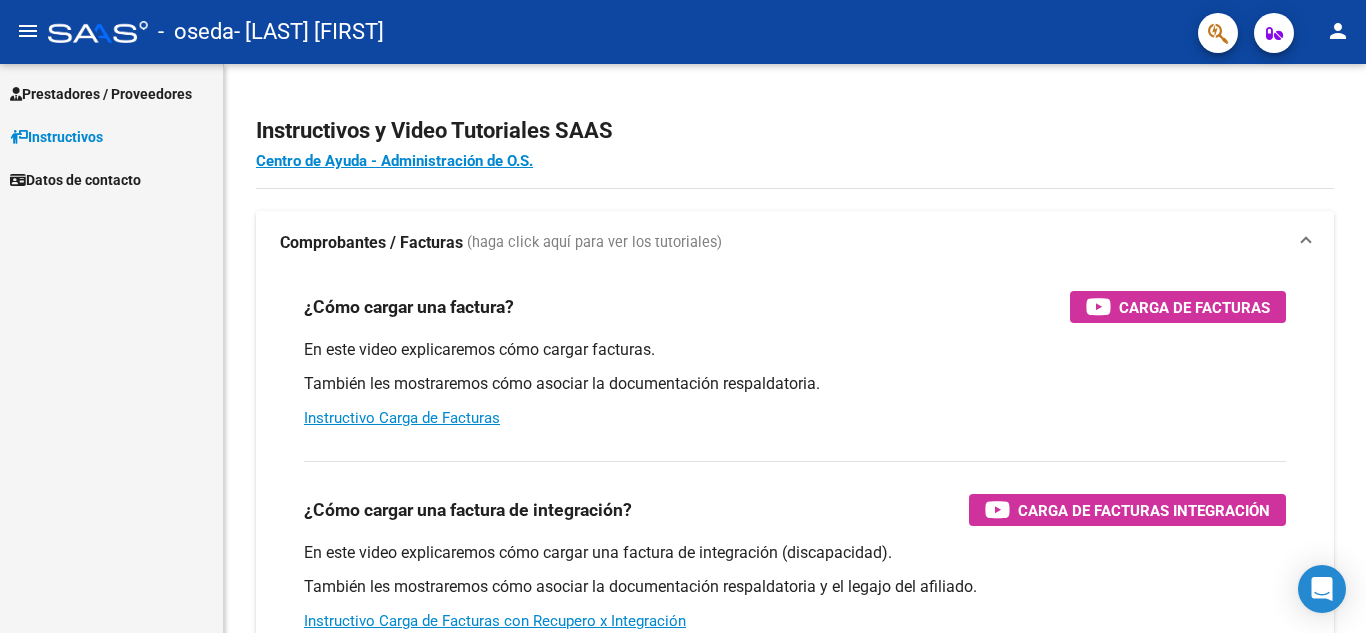 scroll, scrollTop: 0, scrollLeft: 0, axis: both 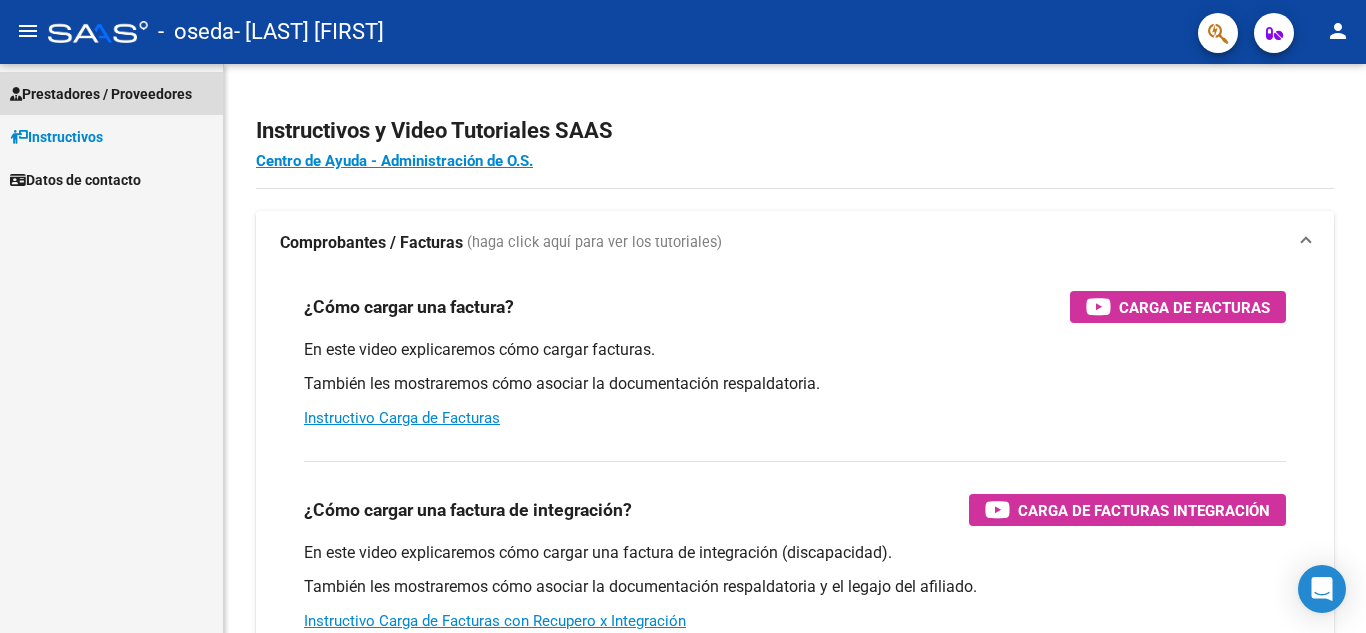 click on "Prestadores / Proveedores" at bounding box center (101, 94) 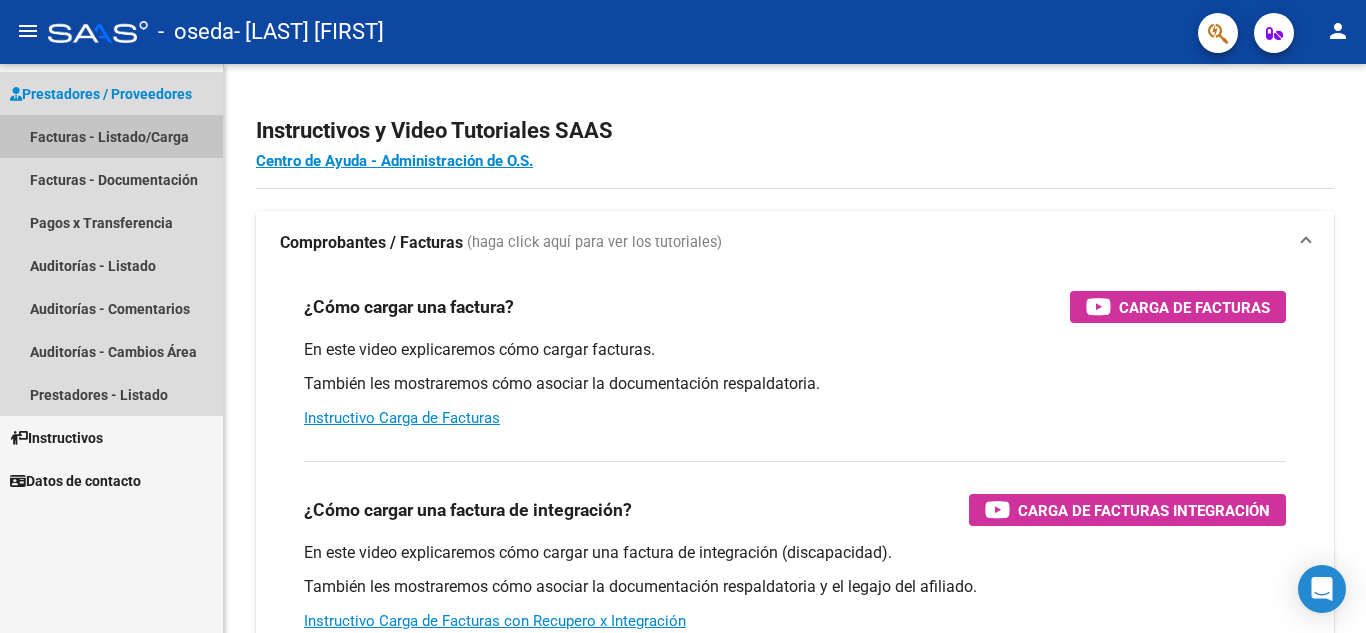 click on "Facturas - Listado/Carga" at bounding box center (111, 136) 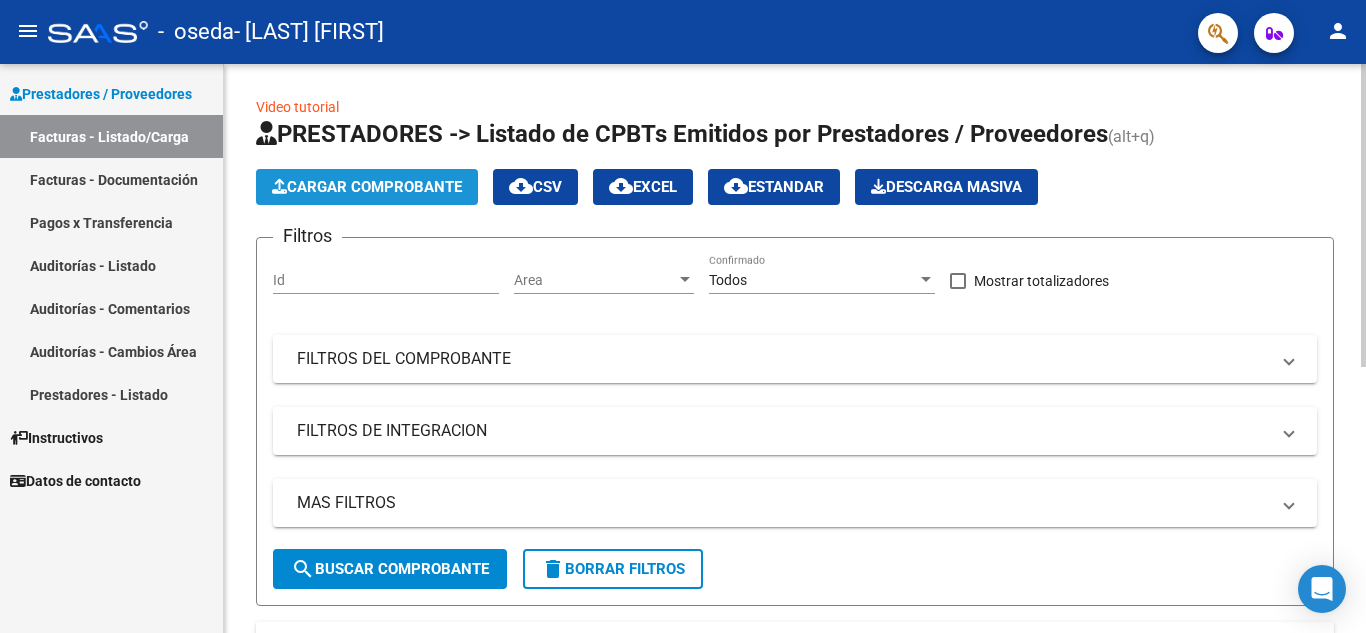 click on "Cargar Comprobante" 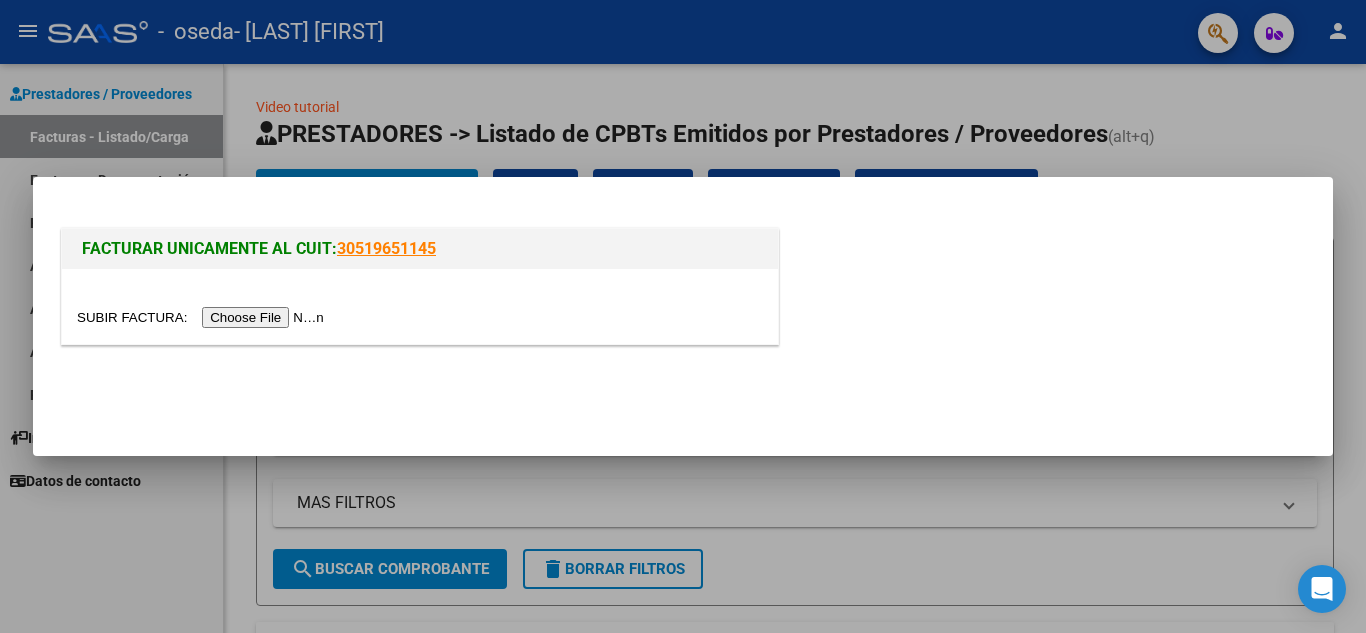 click at bounding box center [203, 317] 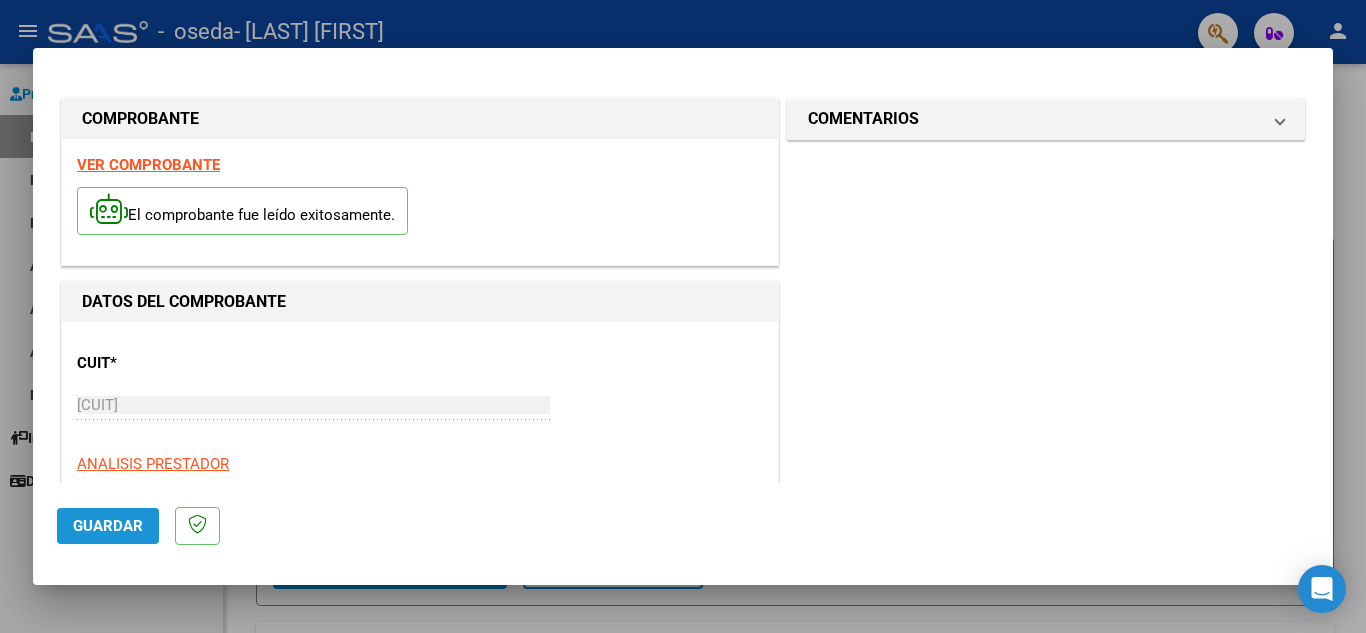 click on "Guardar" 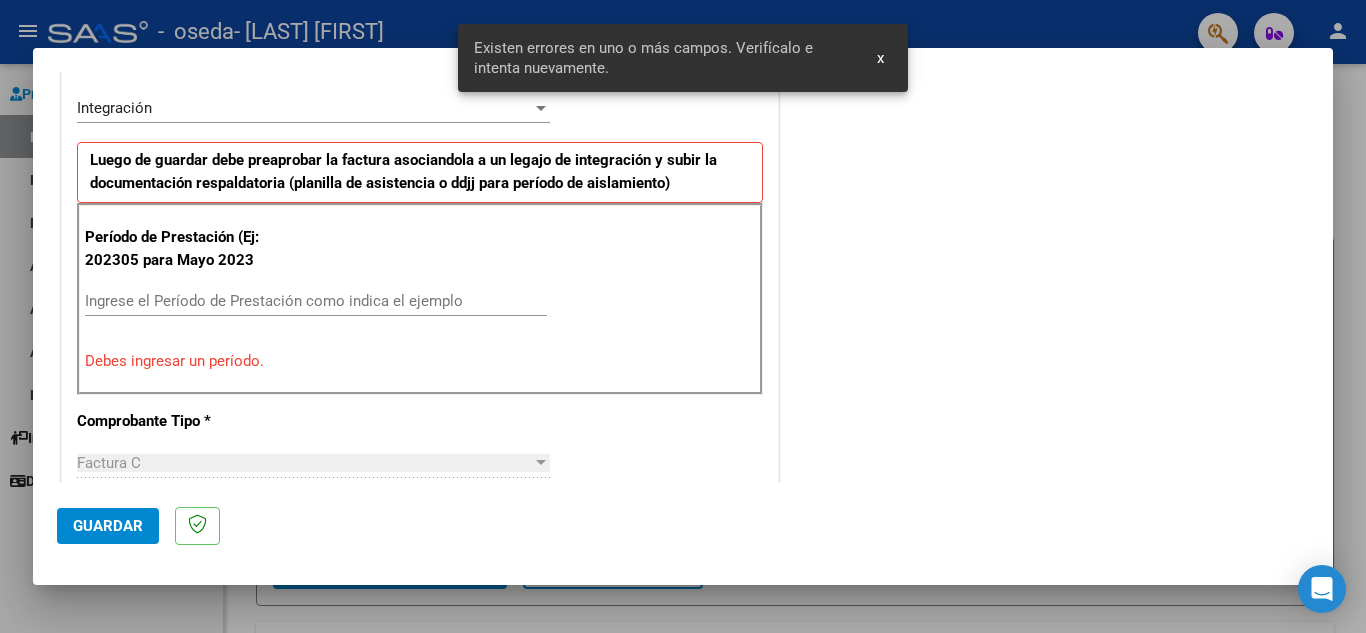 scroll, scrollTop: 453, scrollLeft: 0, axis: vertical 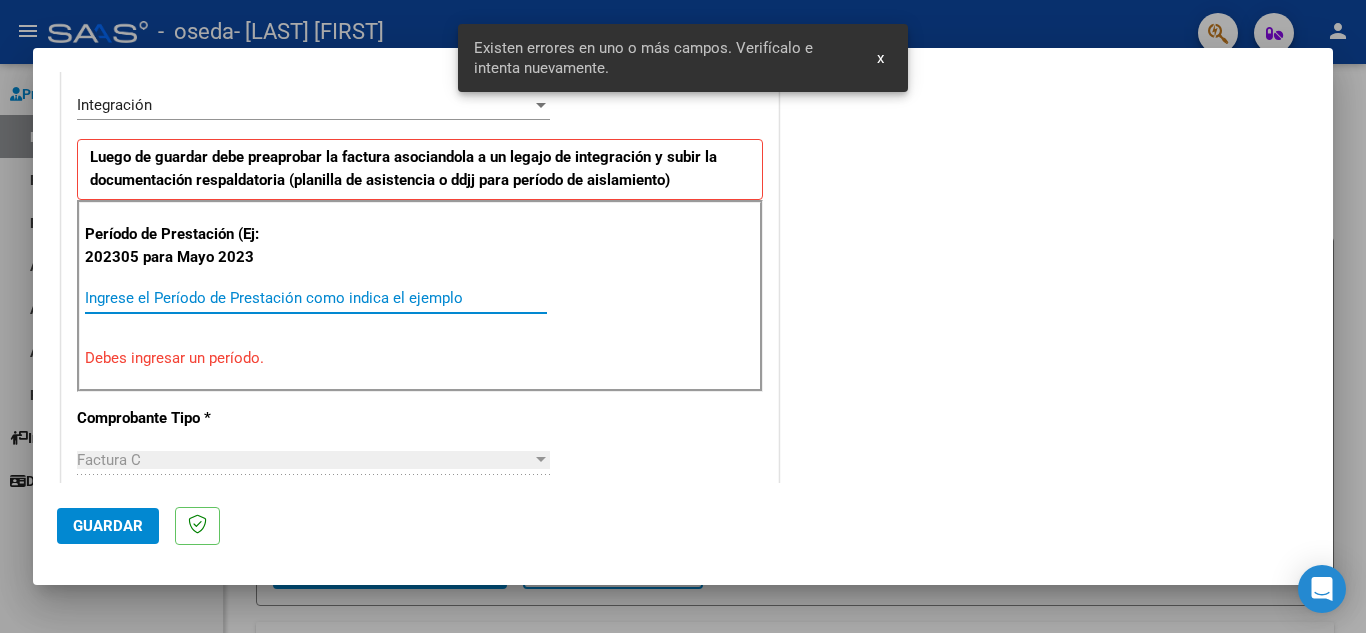 click on "Ingrese el Período de Prestación como indica el ejemplo" at bounding box center [316, 298] 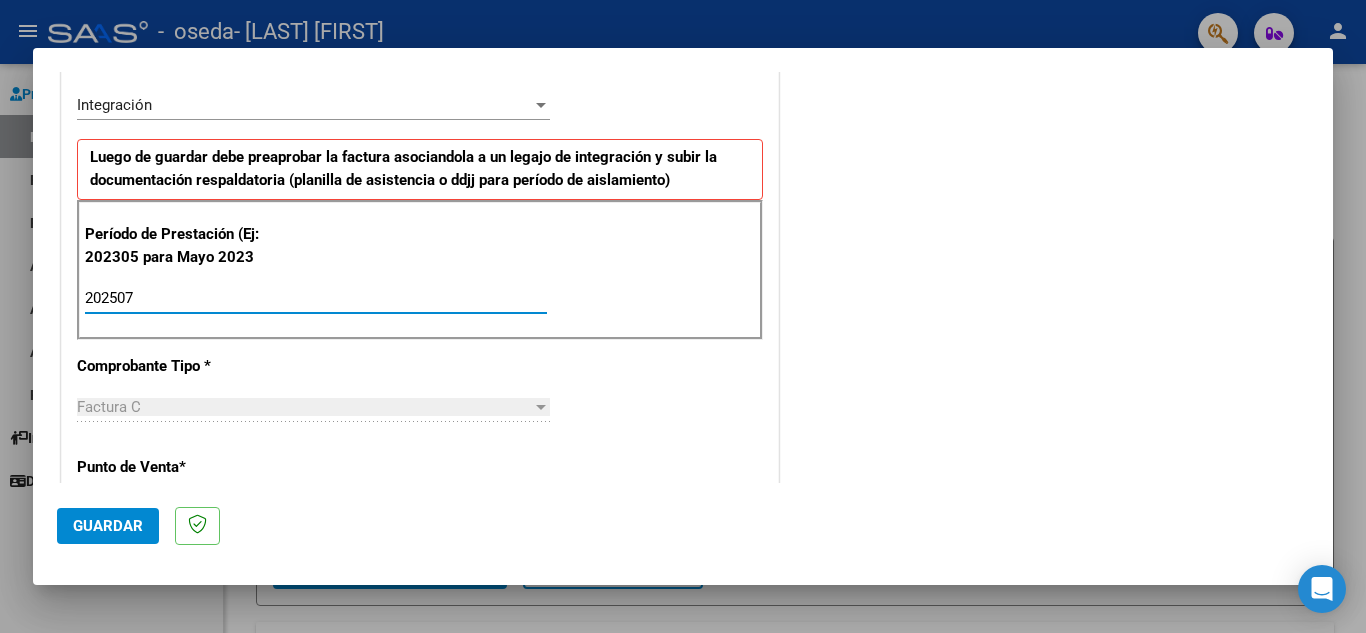type on "202507" 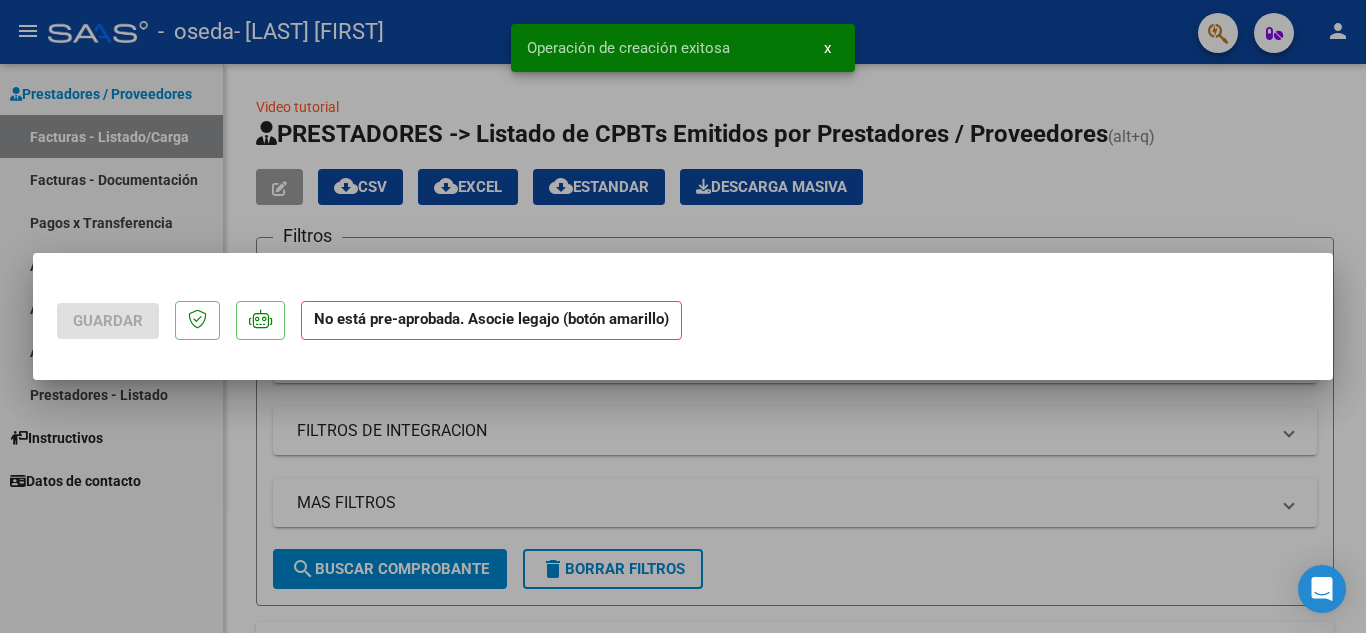 scroll, scrollTop: 0, scrollLeft: 0, axis: both 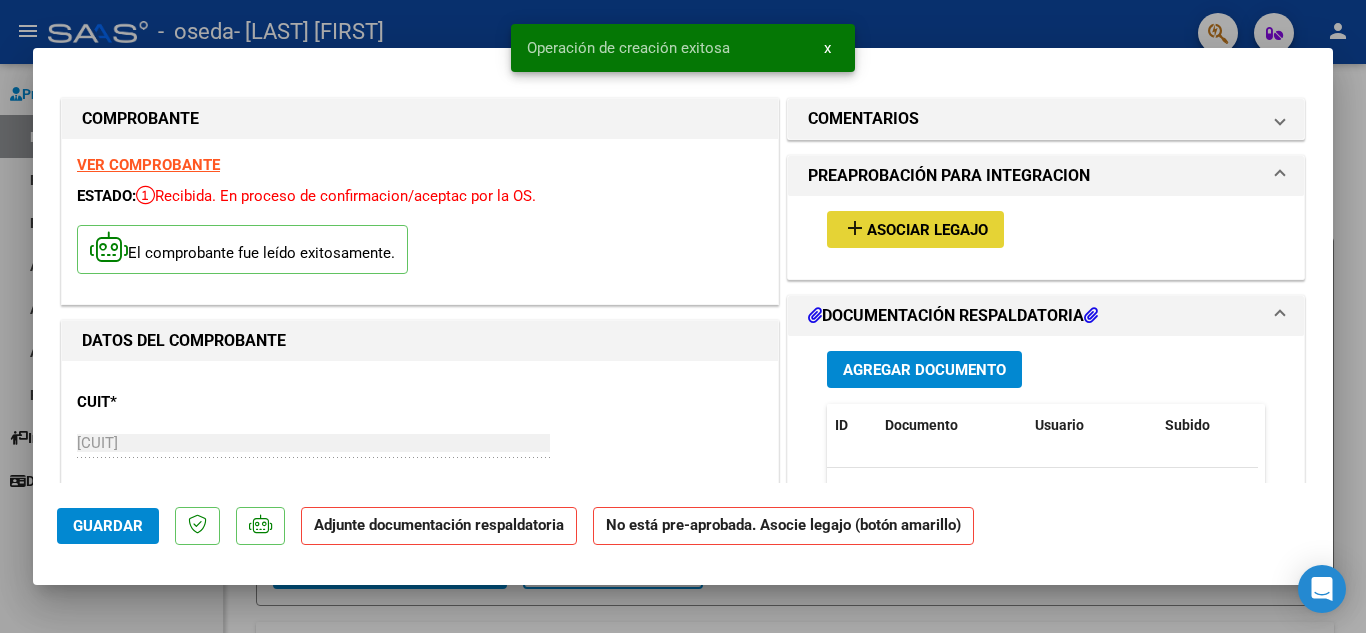 click on "Asociar Legajo" at bounding box center [927, 230] 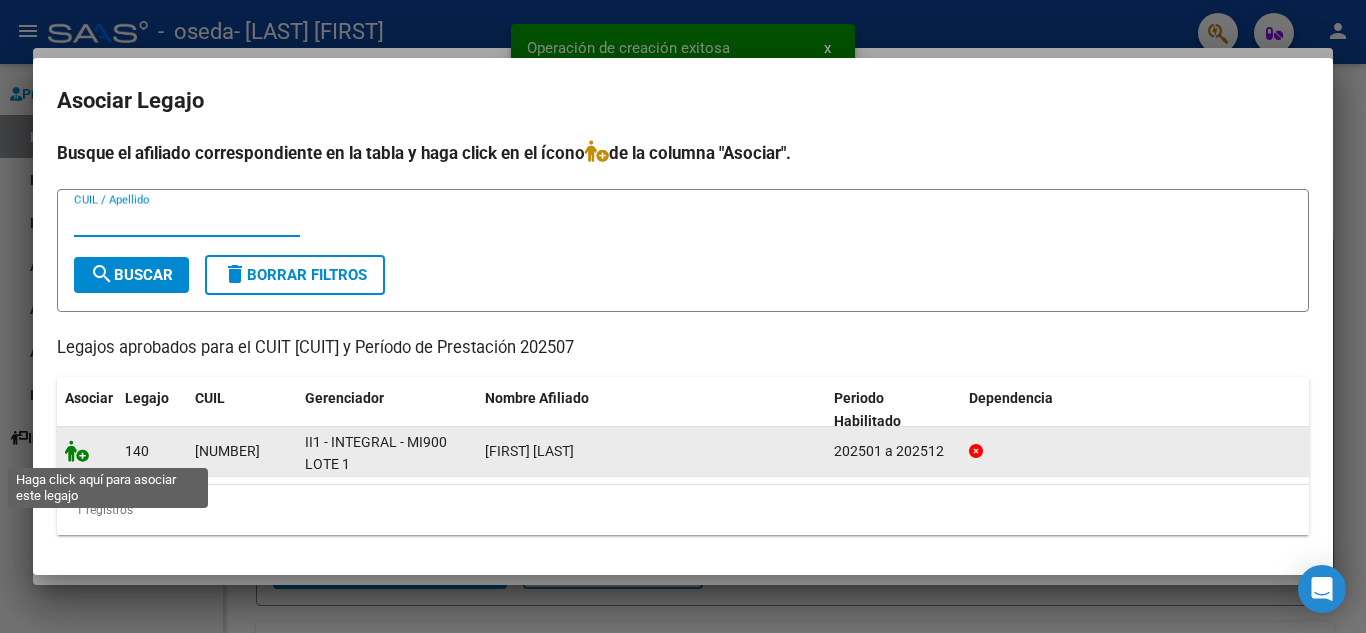 click 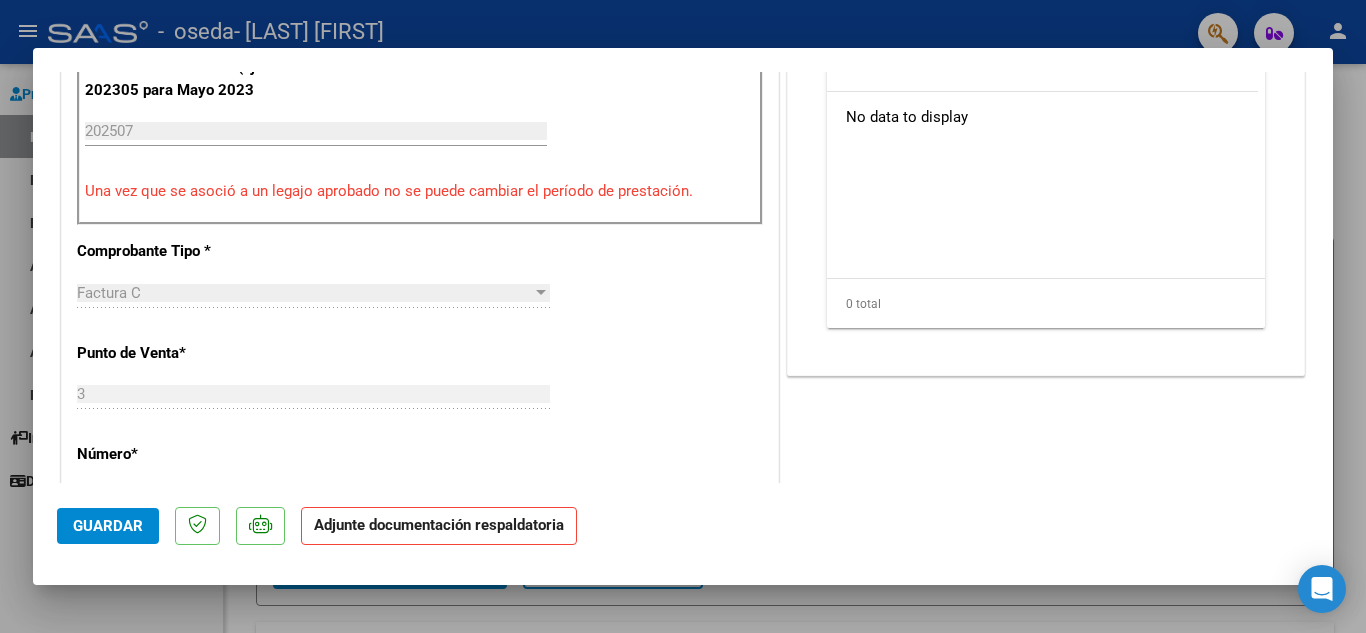scroll, scrollTop: 401, scrollLeft: 0, axis: vertical 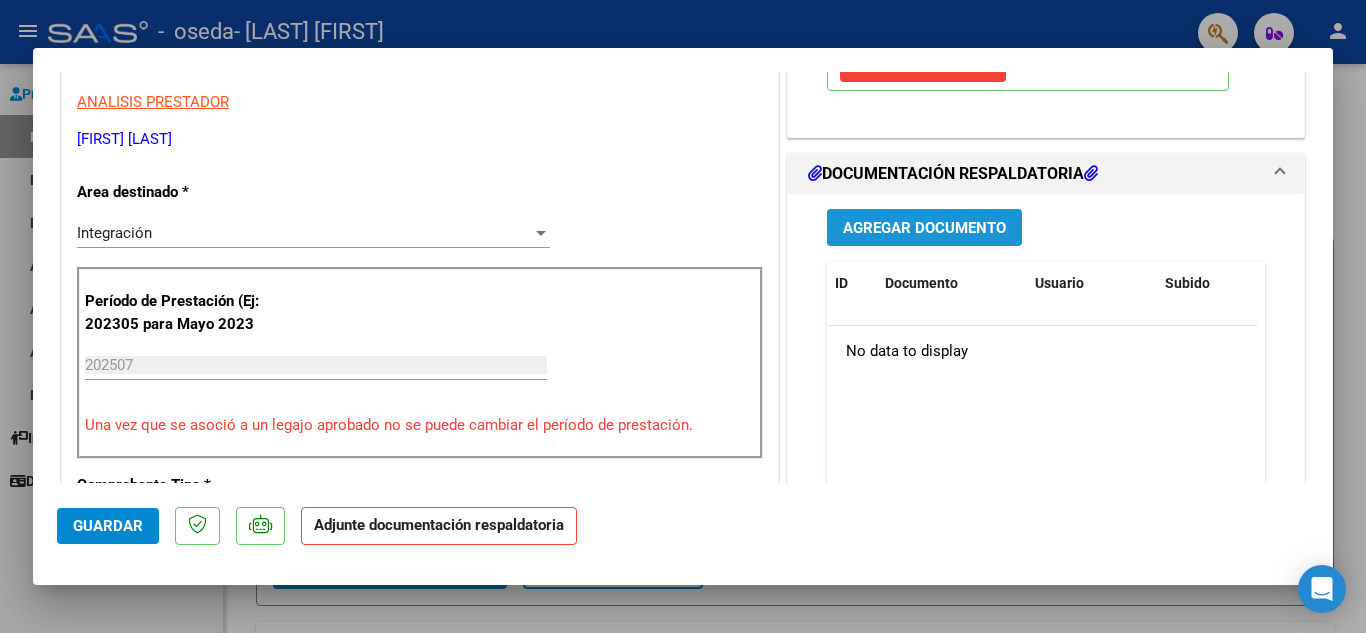 click on "Agregar Documento" at bounding box center [924, 228] 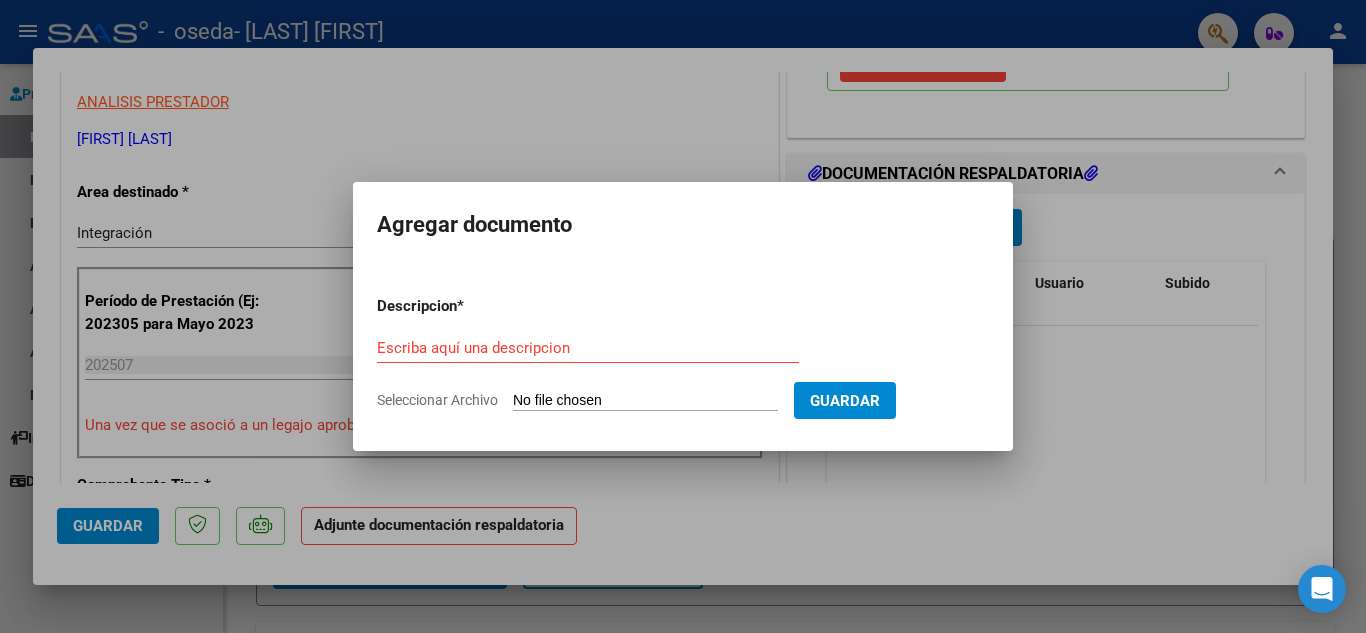click on "Escriba aquí una descripcion" at bounding box center (588, 348) 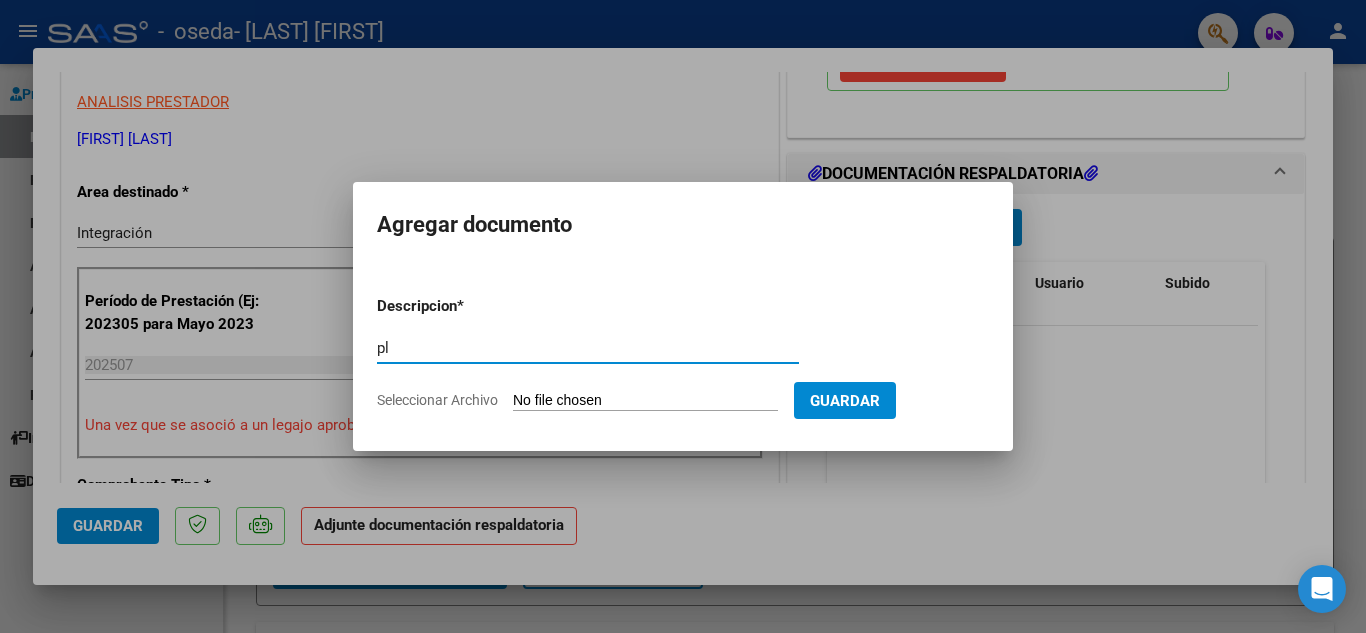 type on "p" 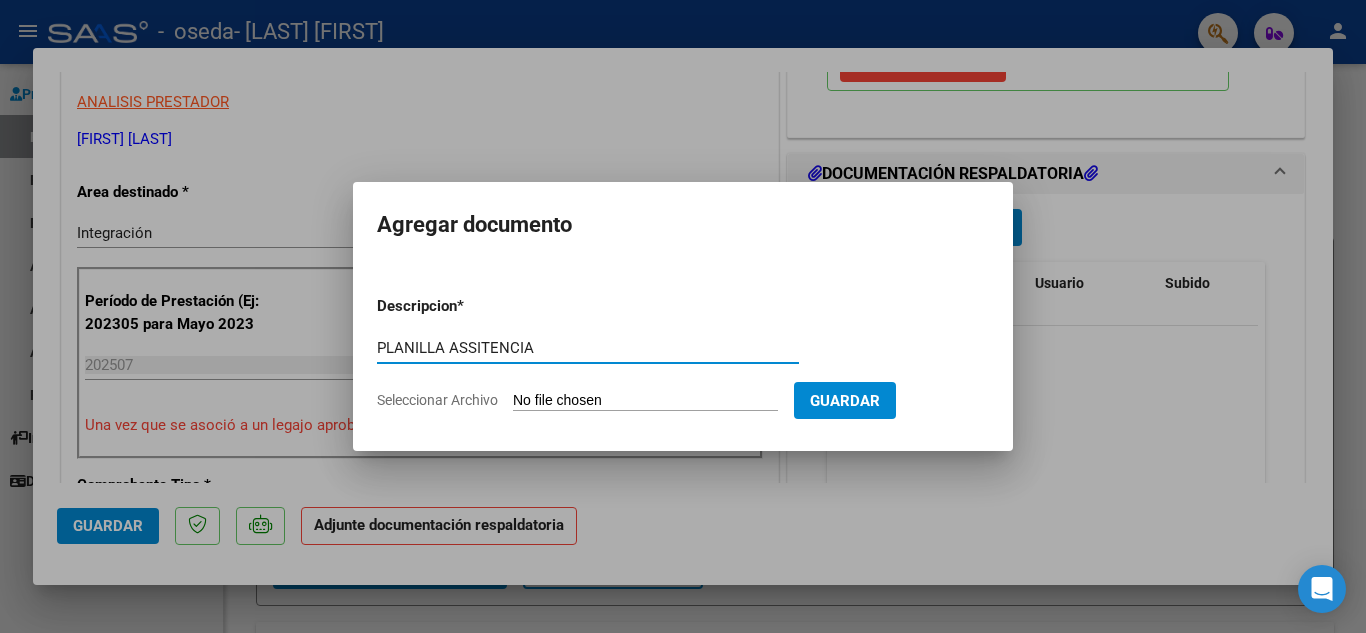 type on "PLANILLA ASSITENCIA" 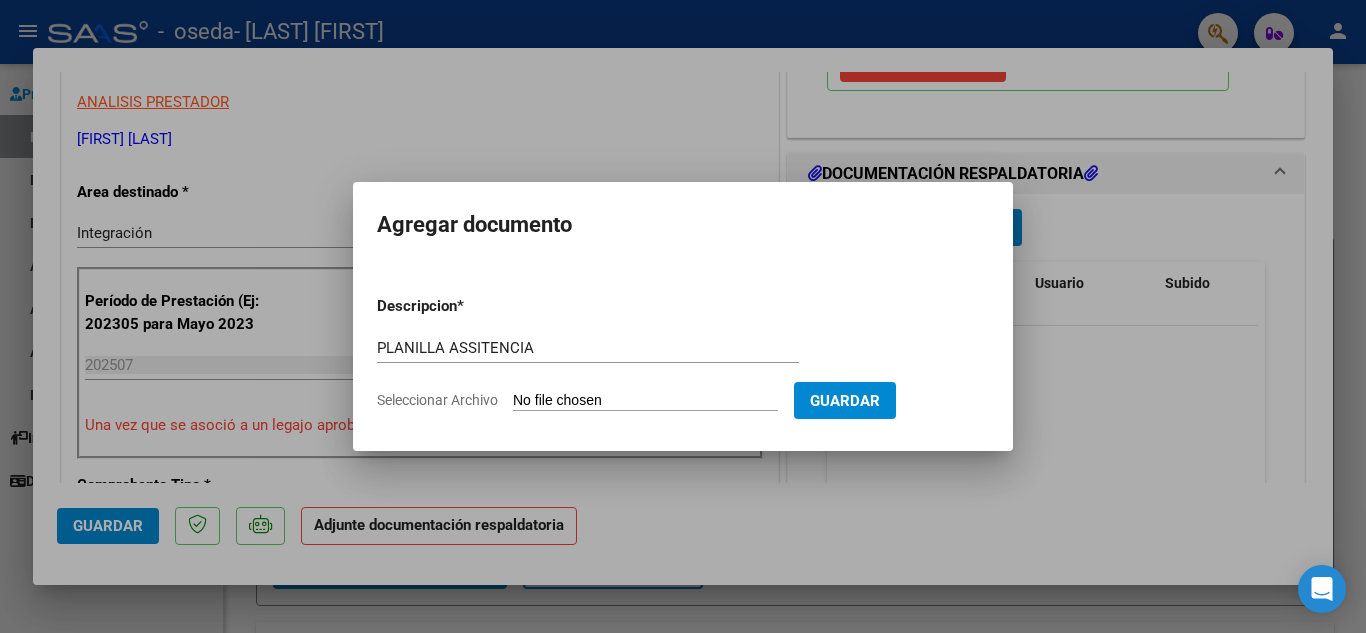 click on "Seleccionar Archivo" at bounding box center (645, 401) 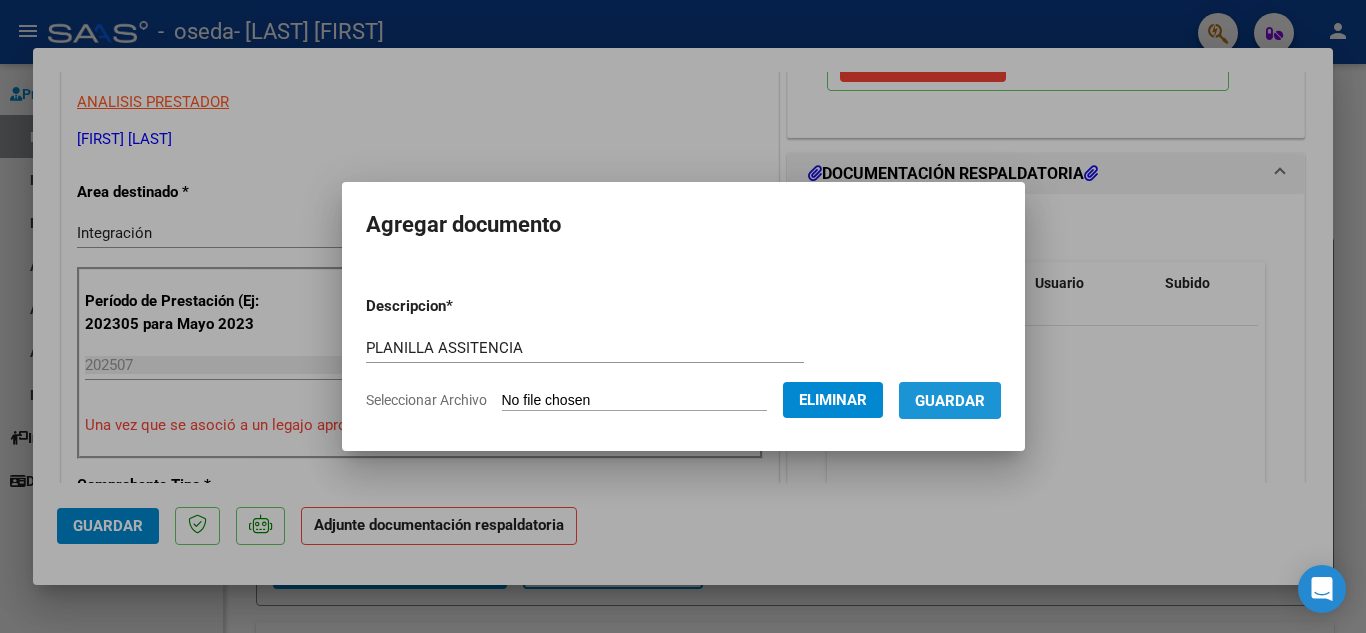 click on "Guardar" at bounding box center [950, 401] 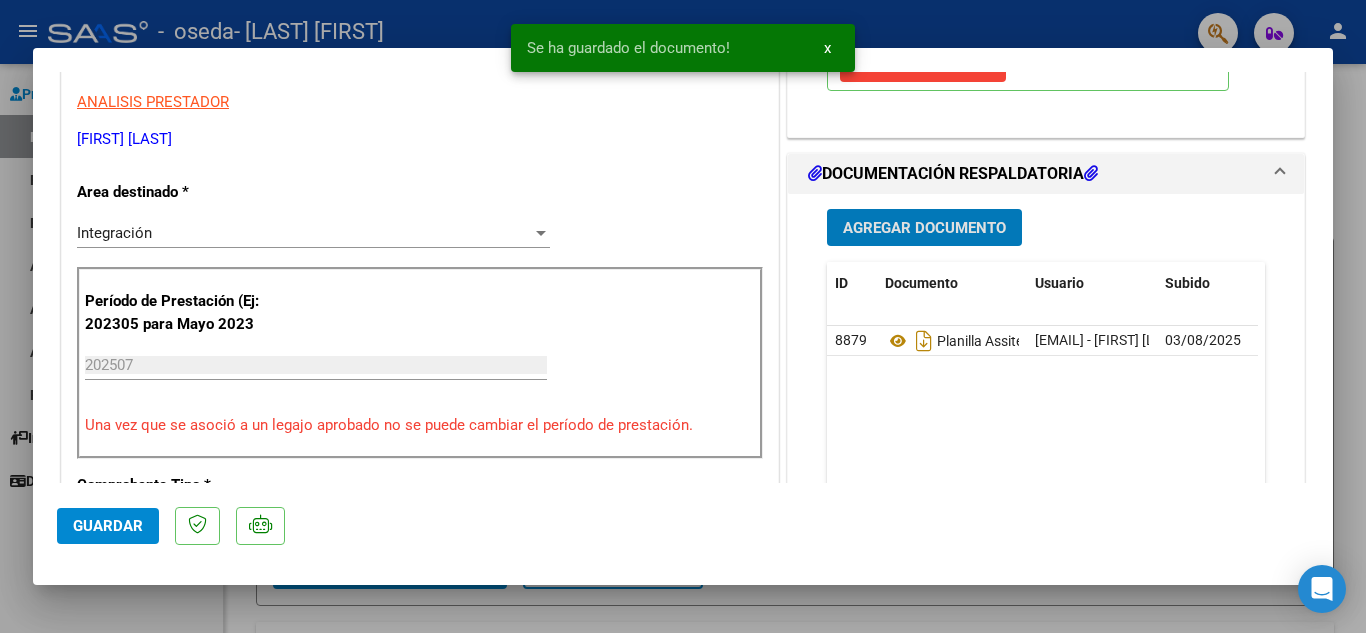 click on "Agregar Documento" at bounding box center [924, 228] 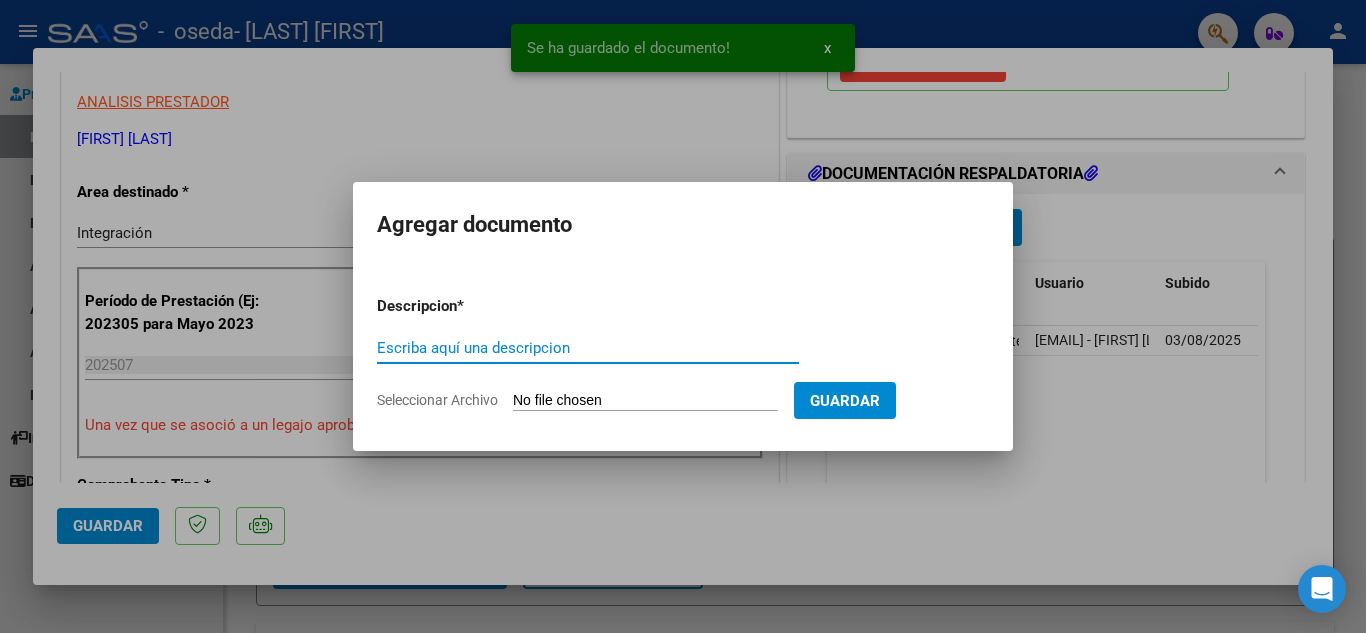 click on "Escriba aquí una descripcion" at bounding box center [588, 348] 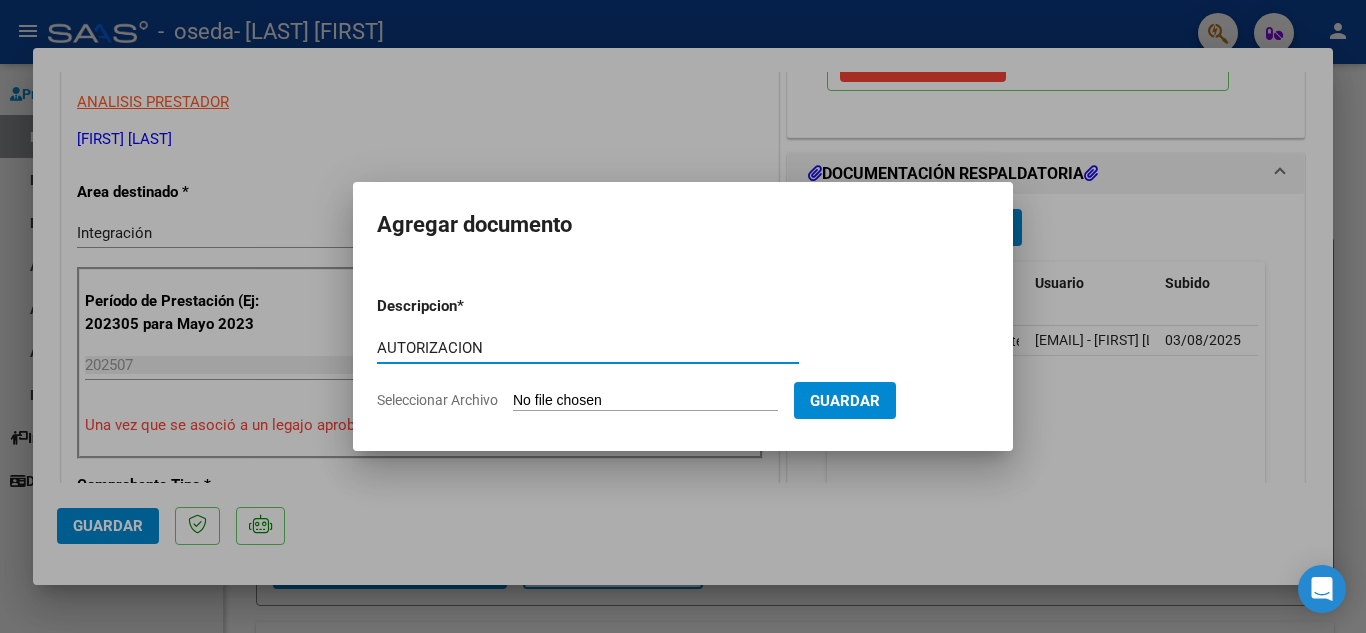 type on "AUTORIZACION" 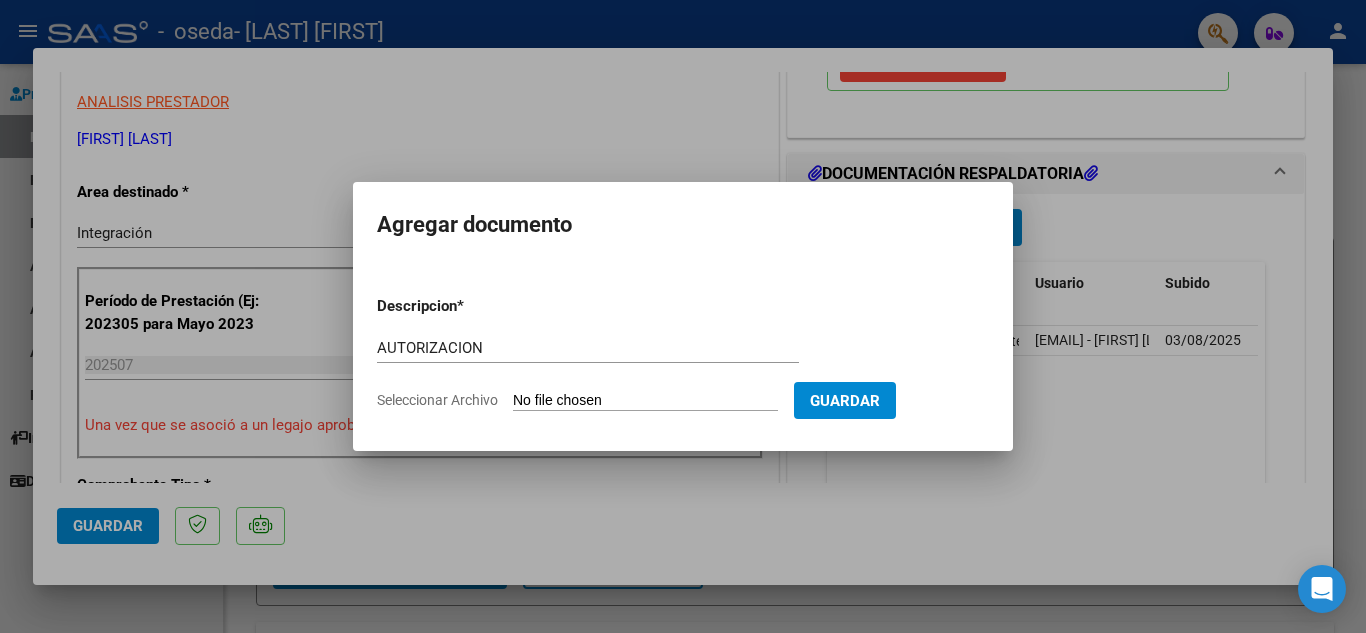 click on "Seleccionar Archivo" at bounding box center [645, 401] 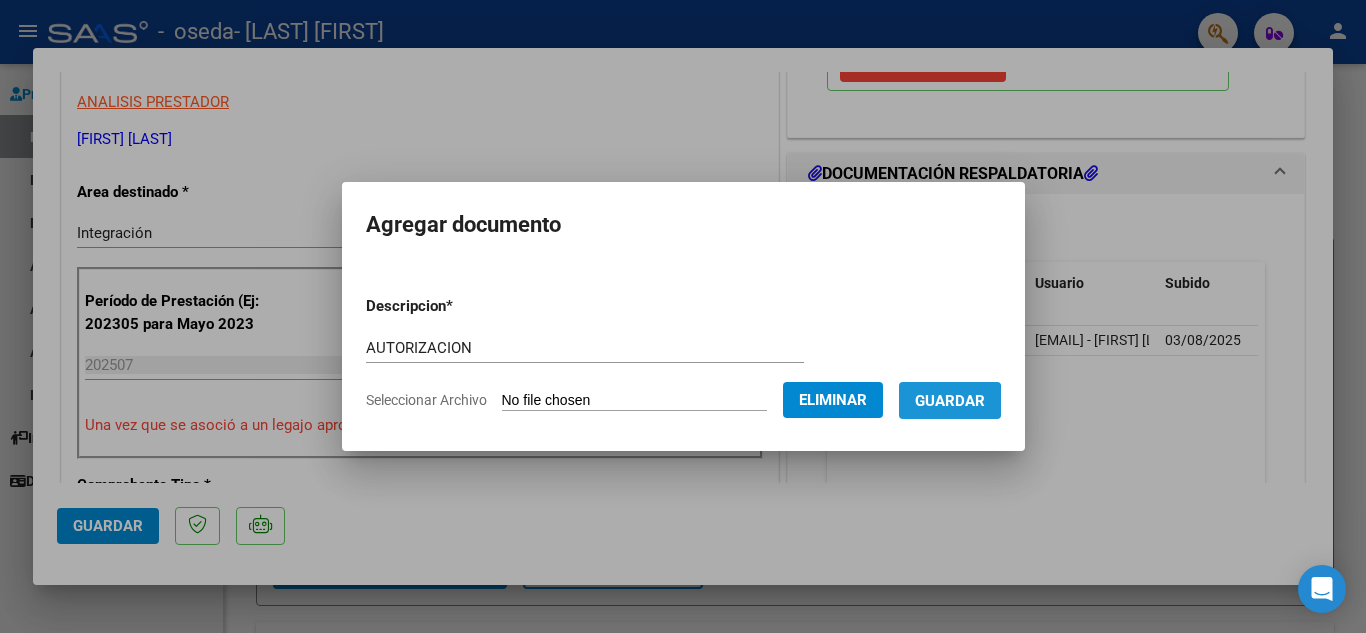 click on "Guardar" at bounding box center [950, 401] 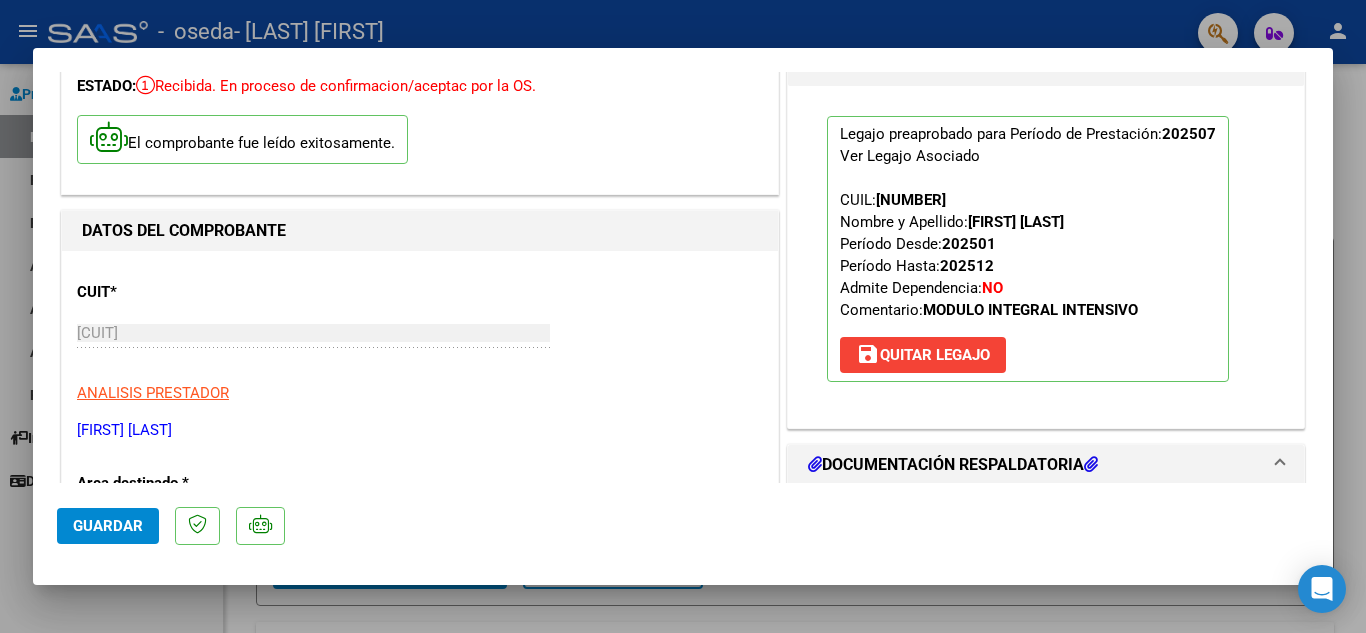 scroll, scrollTop: 105, scrollLeft: 0, axis: vertical 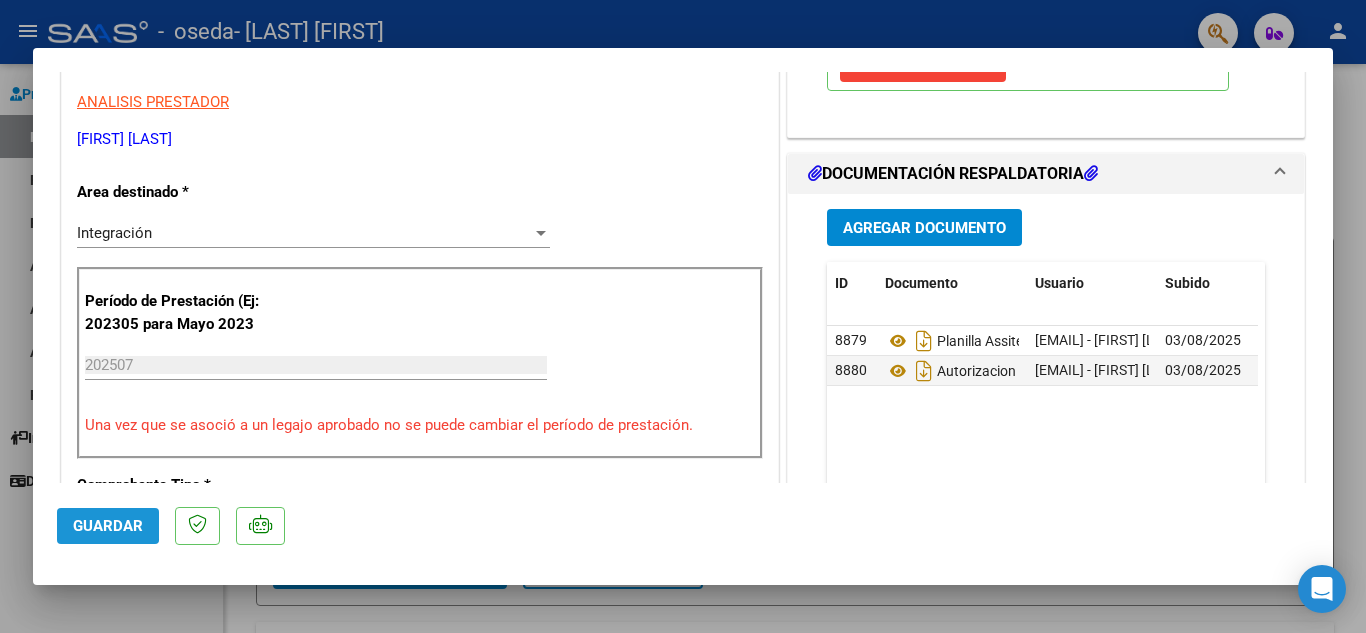 click on "Guardar" 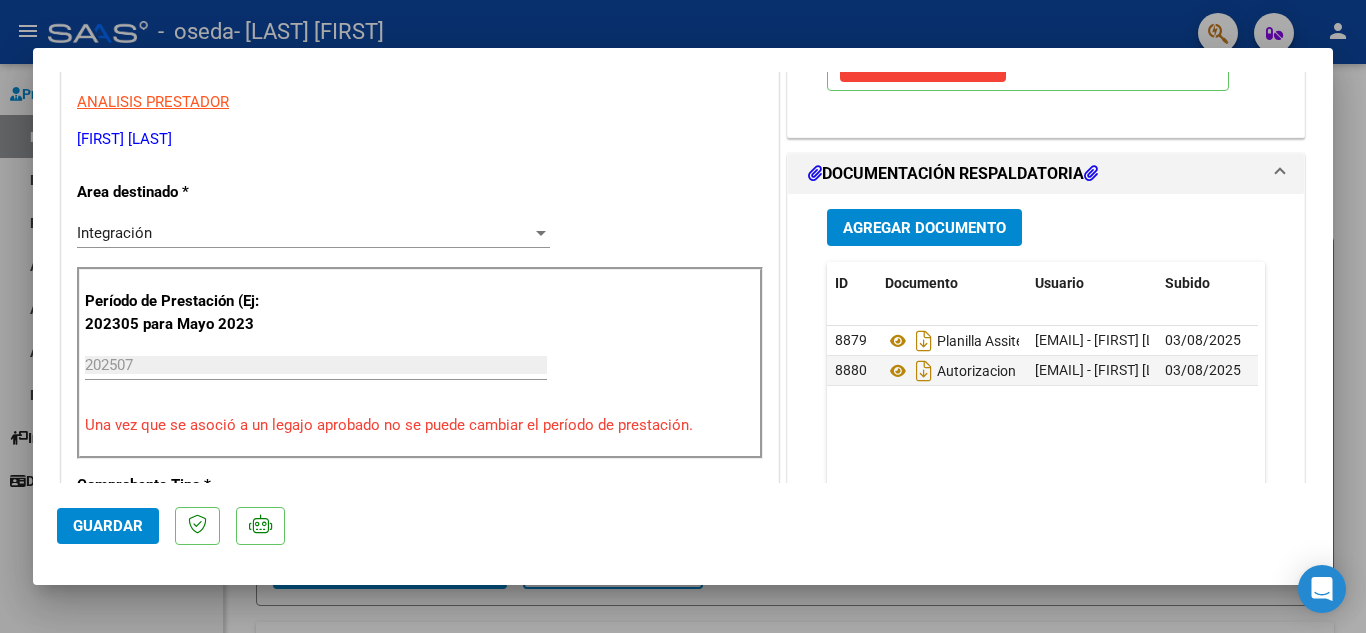 scroll, scrollTop: 0, scrollLeft: 0, axis: both 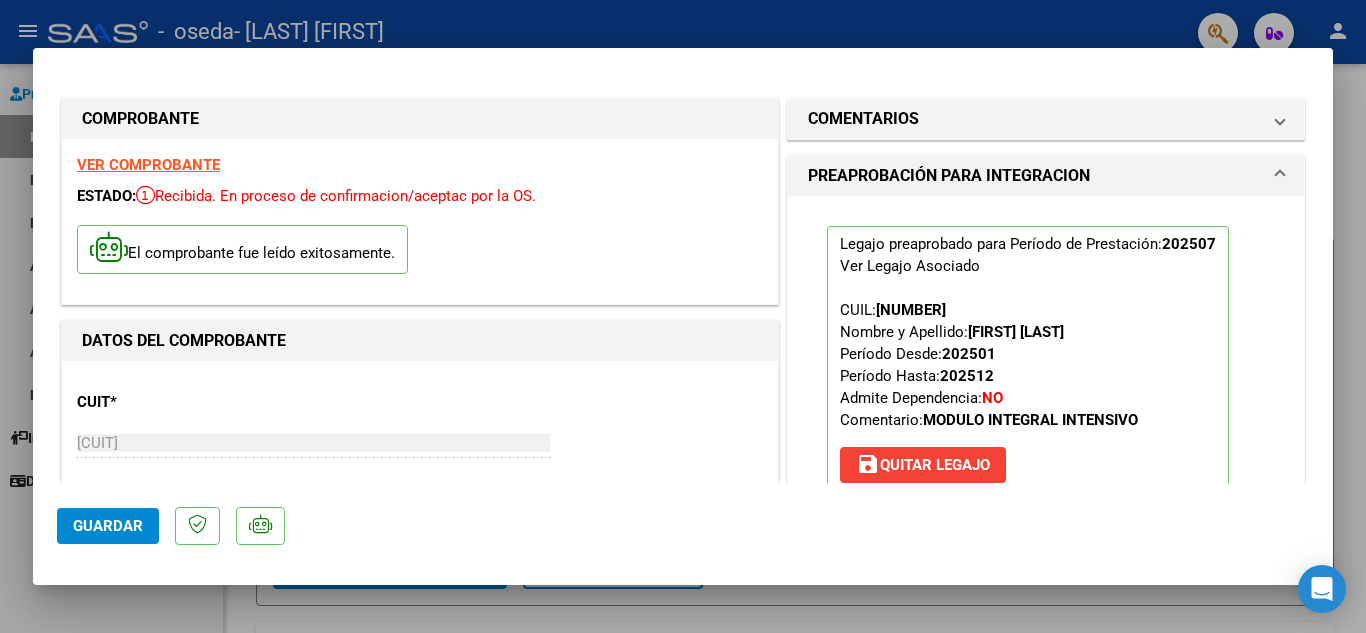 click at bounding box center [683, 316] 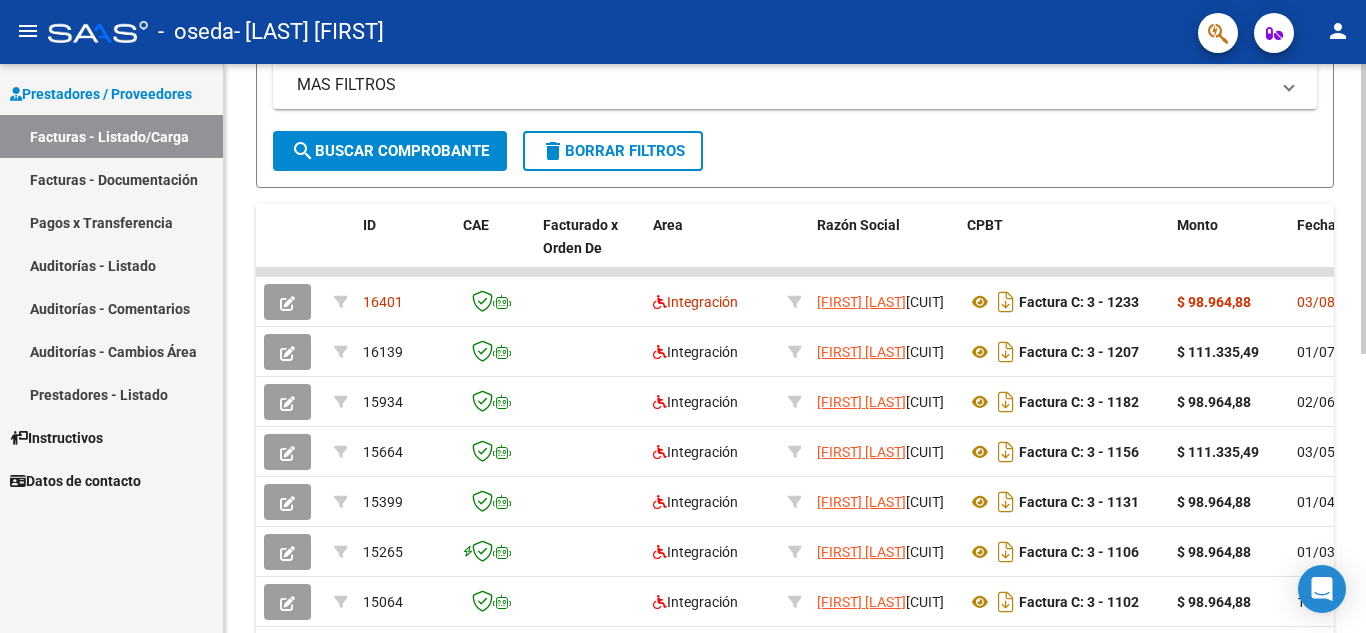 scroll, scrollTop: 420, scrollLeft: 0, axis: vertical 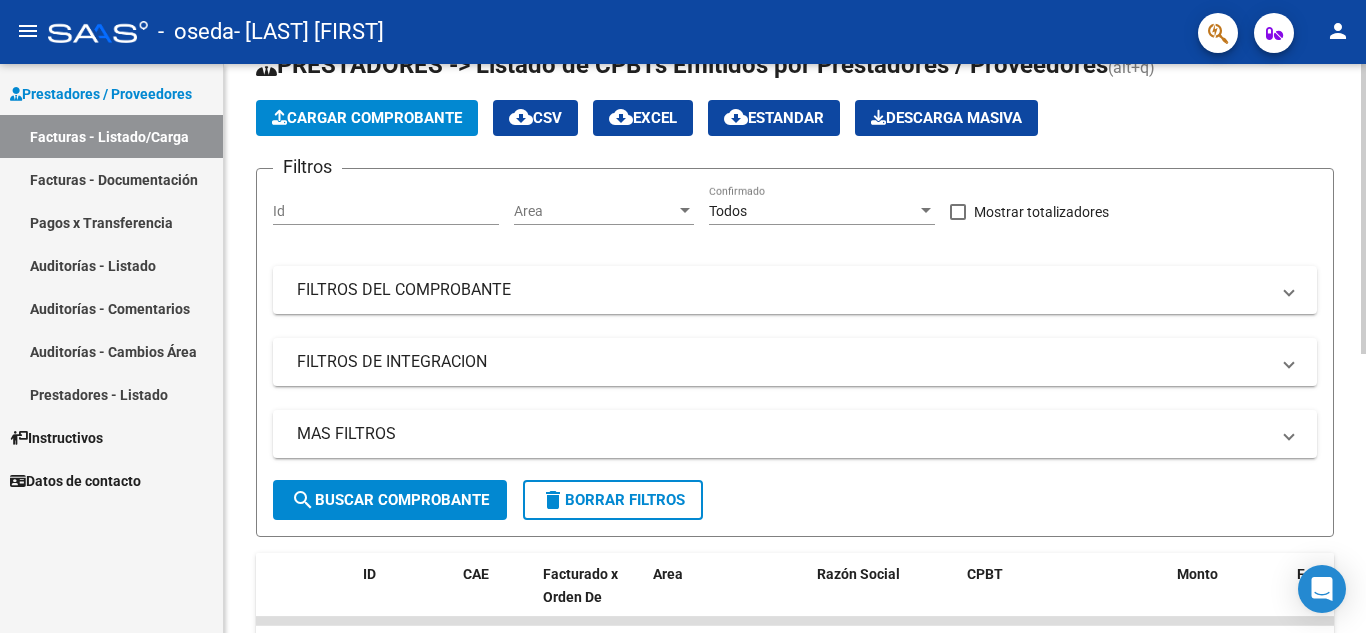 click 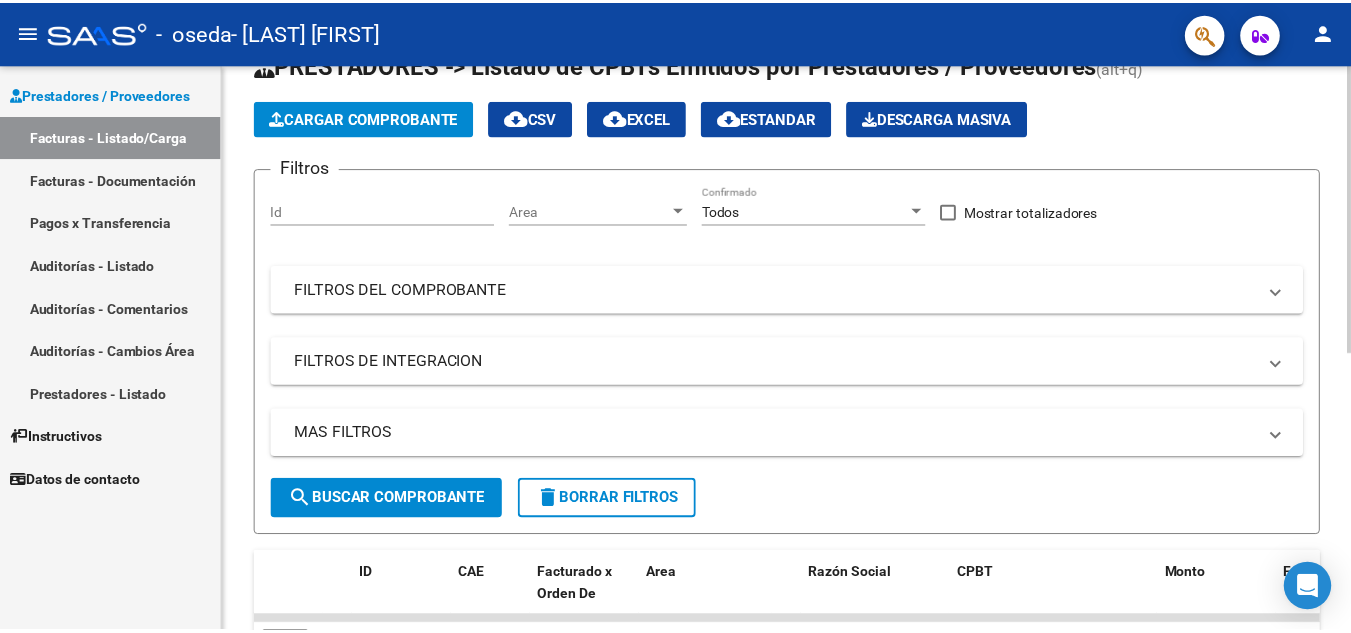 scroll, scrollTop: 67, scrollLeft: 0, axis: vertical 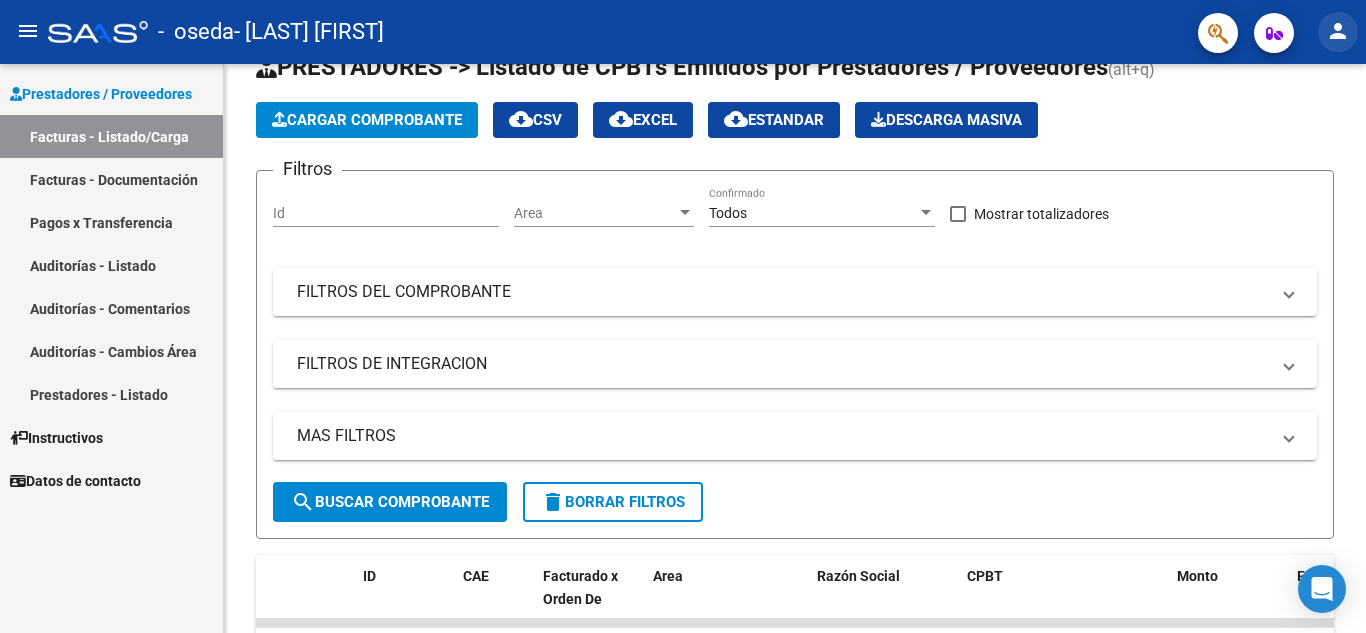 click on "person" 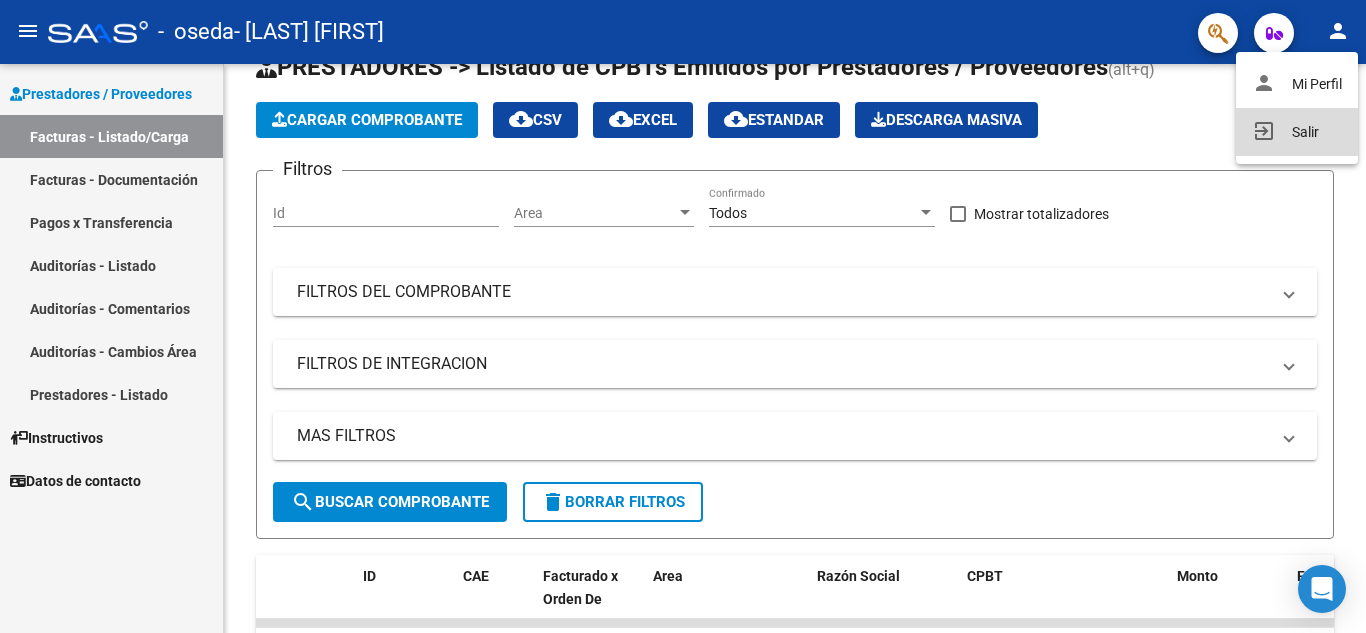 click on "exit_to_app  Salir" at bounding box center [1297, 132] 